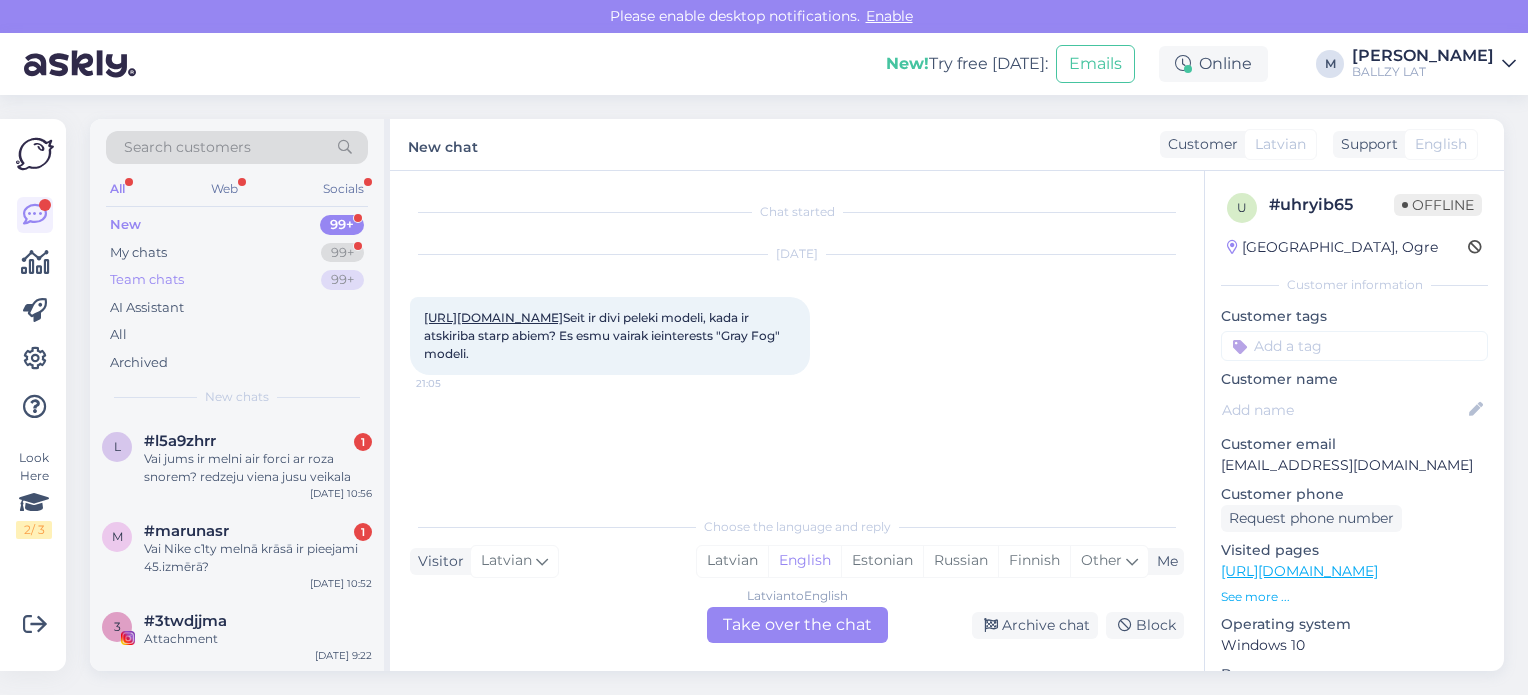 scroll, scrollTop: 0, scrollLeft: 0, axis: both 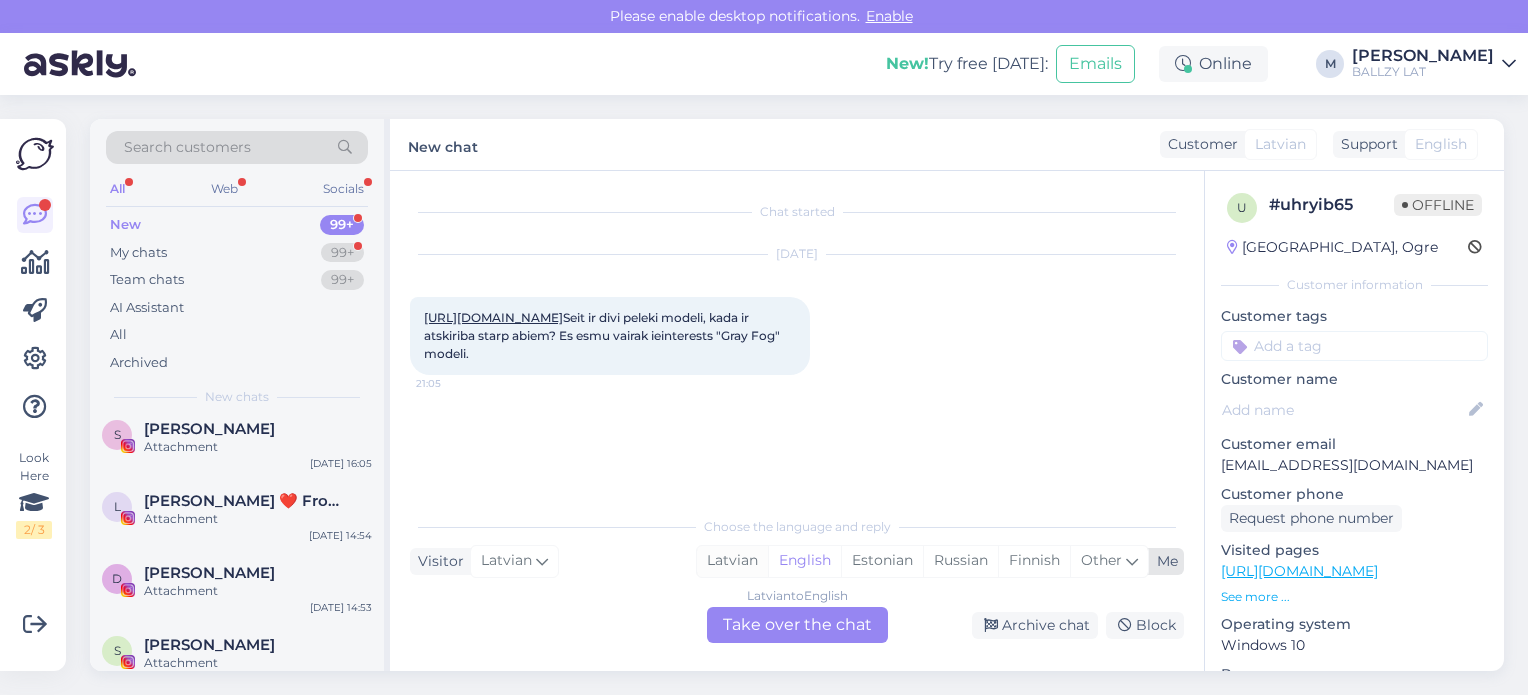 click on "Latvian" at bounding box center [732, 561] 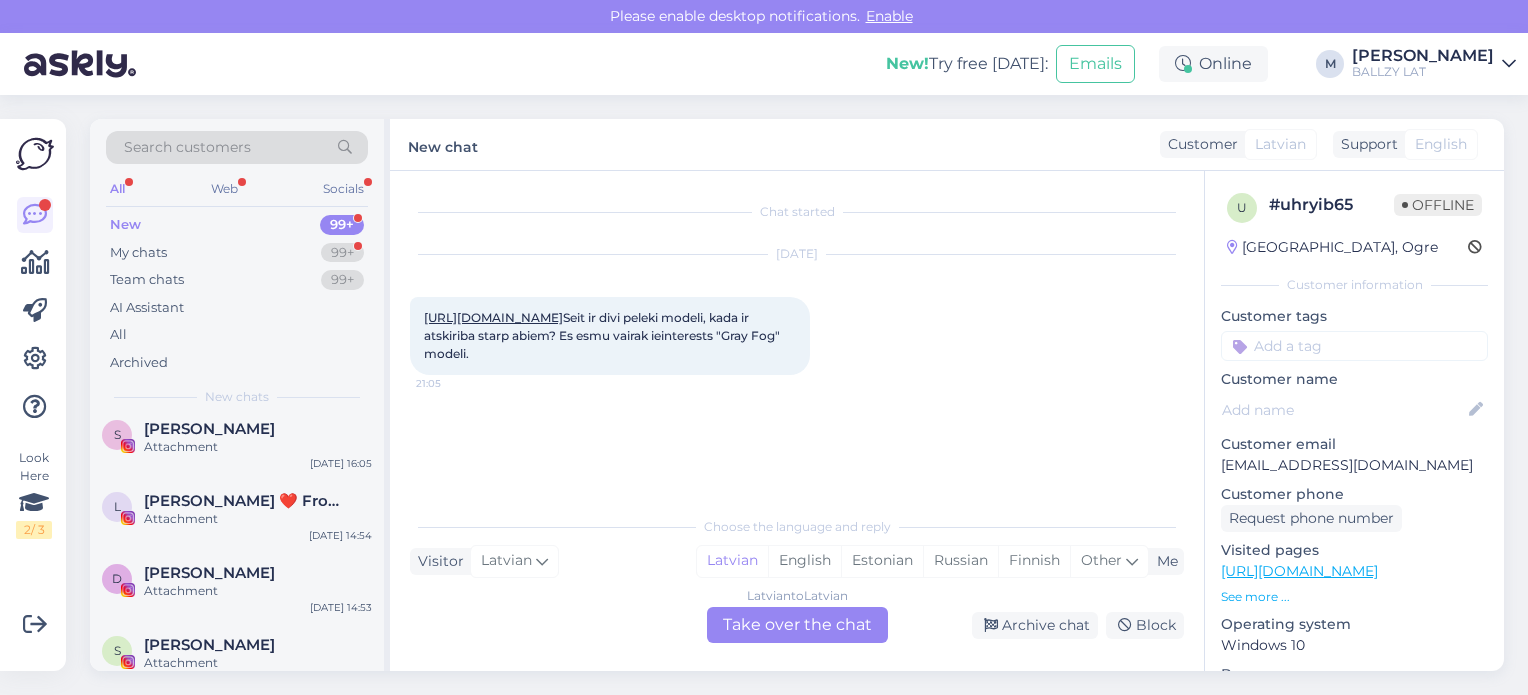 click on "Latvian  to  Latvian Take over the chat" at bounding box center (797, 625) 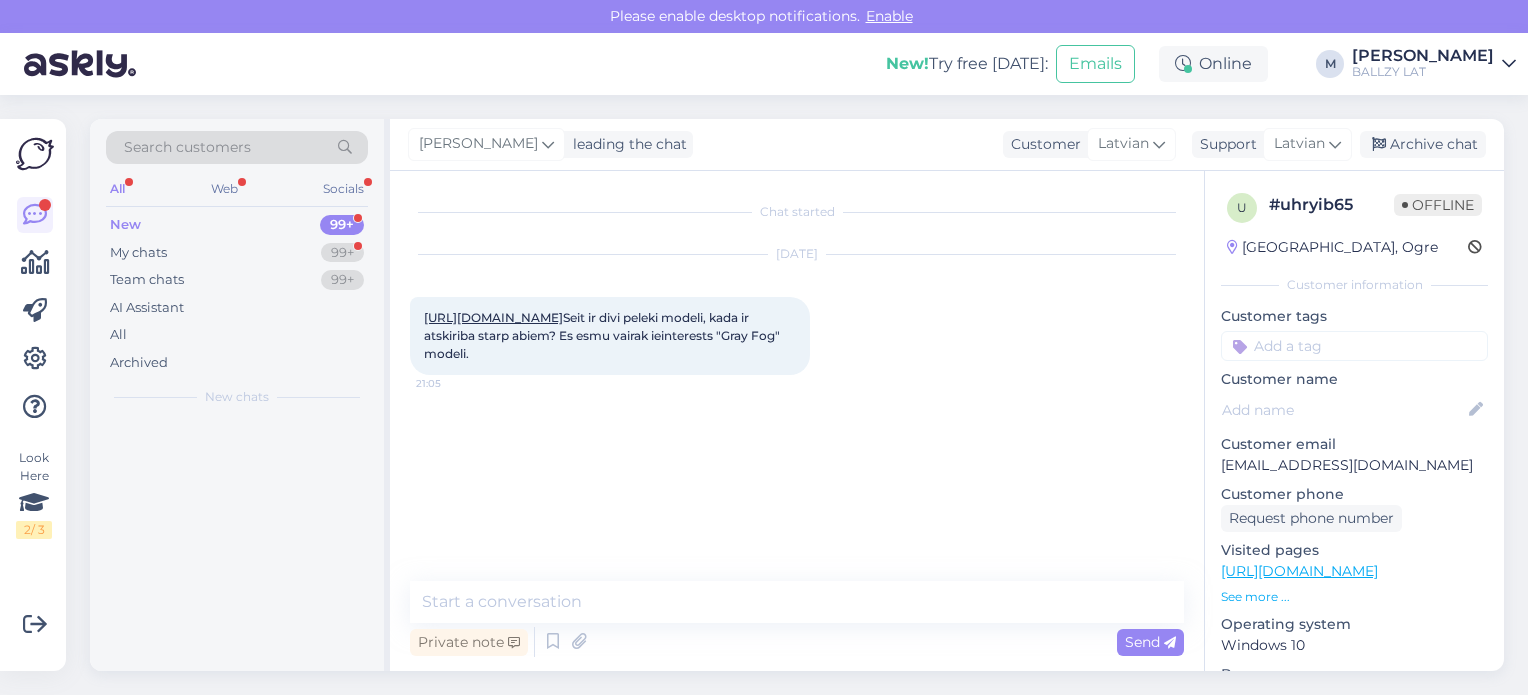 scroll, scrollTop: 0, scrollLeft: 0, axis: both 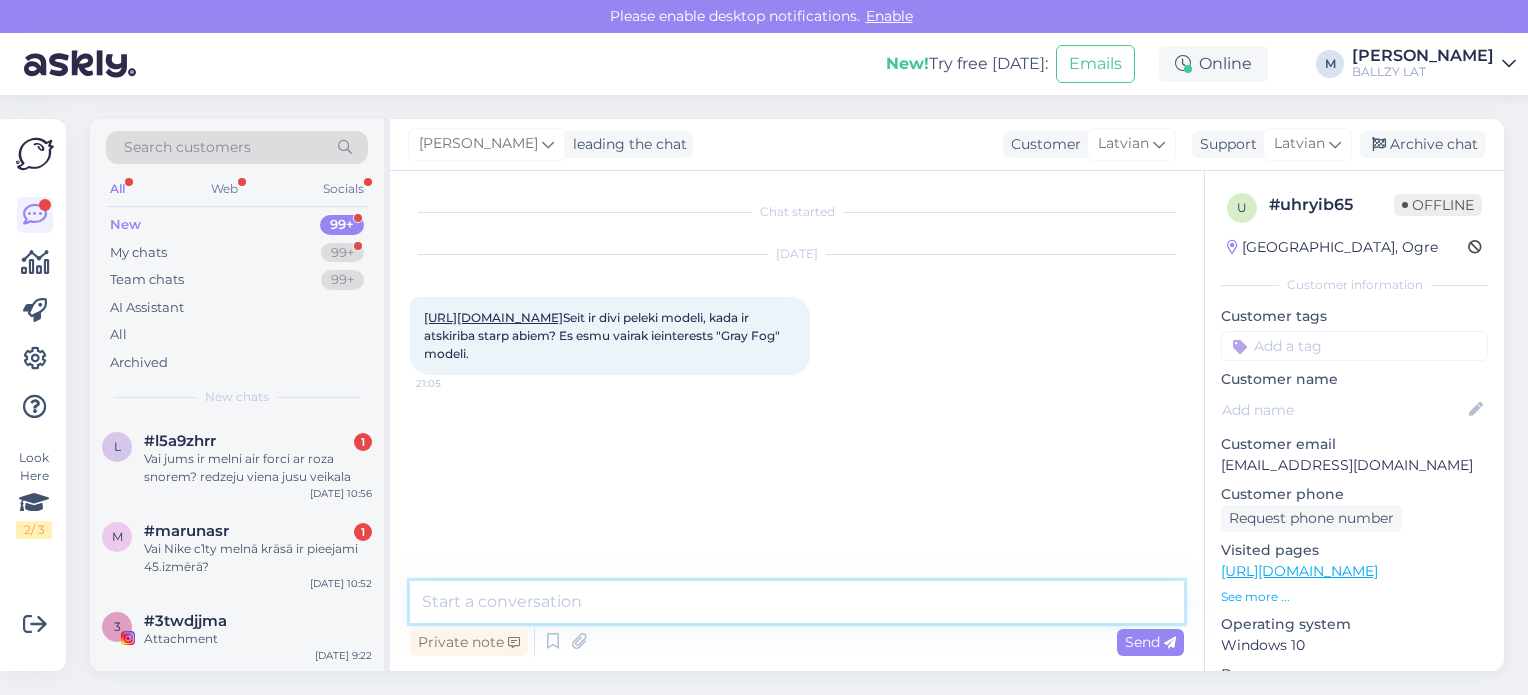 click at bounding box center [797, 602] 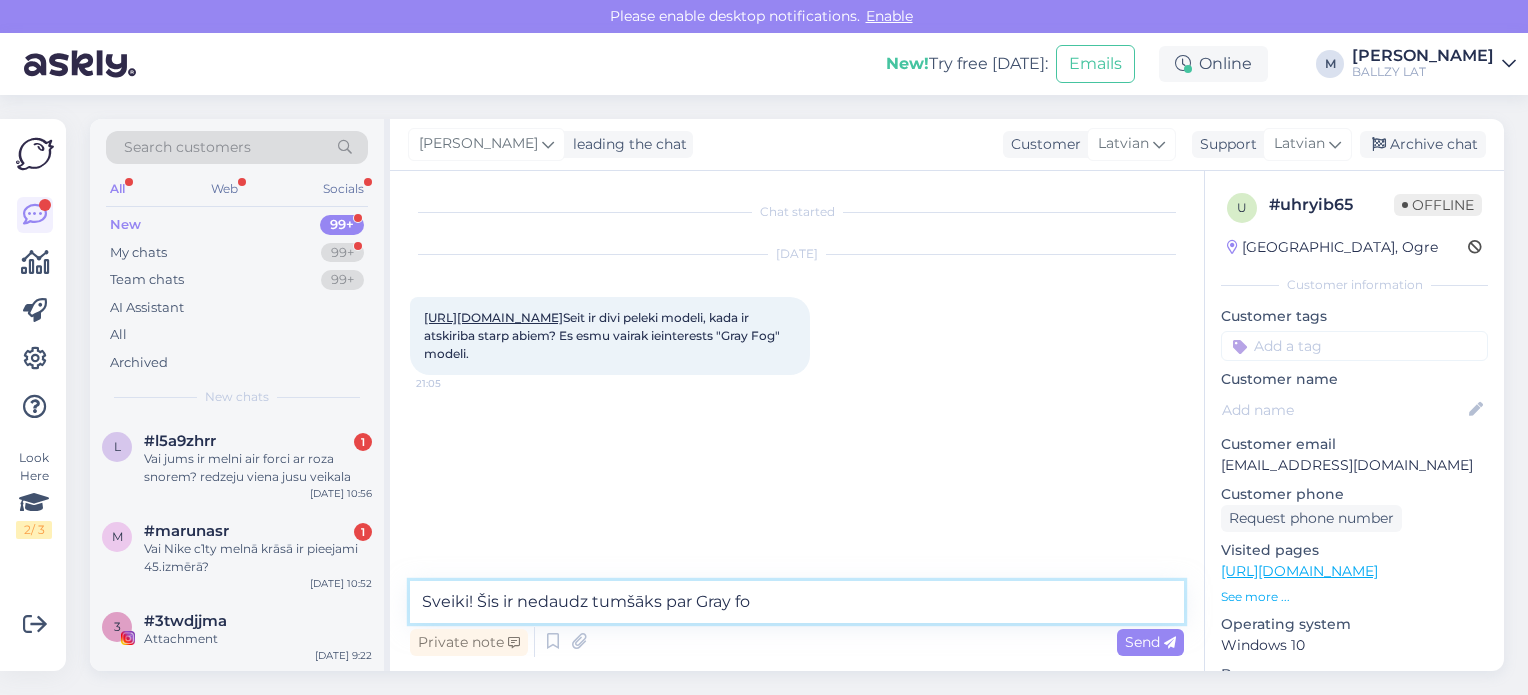 type on "Sveiki! Šis ir nedaudz tumšāks par Gray fog" 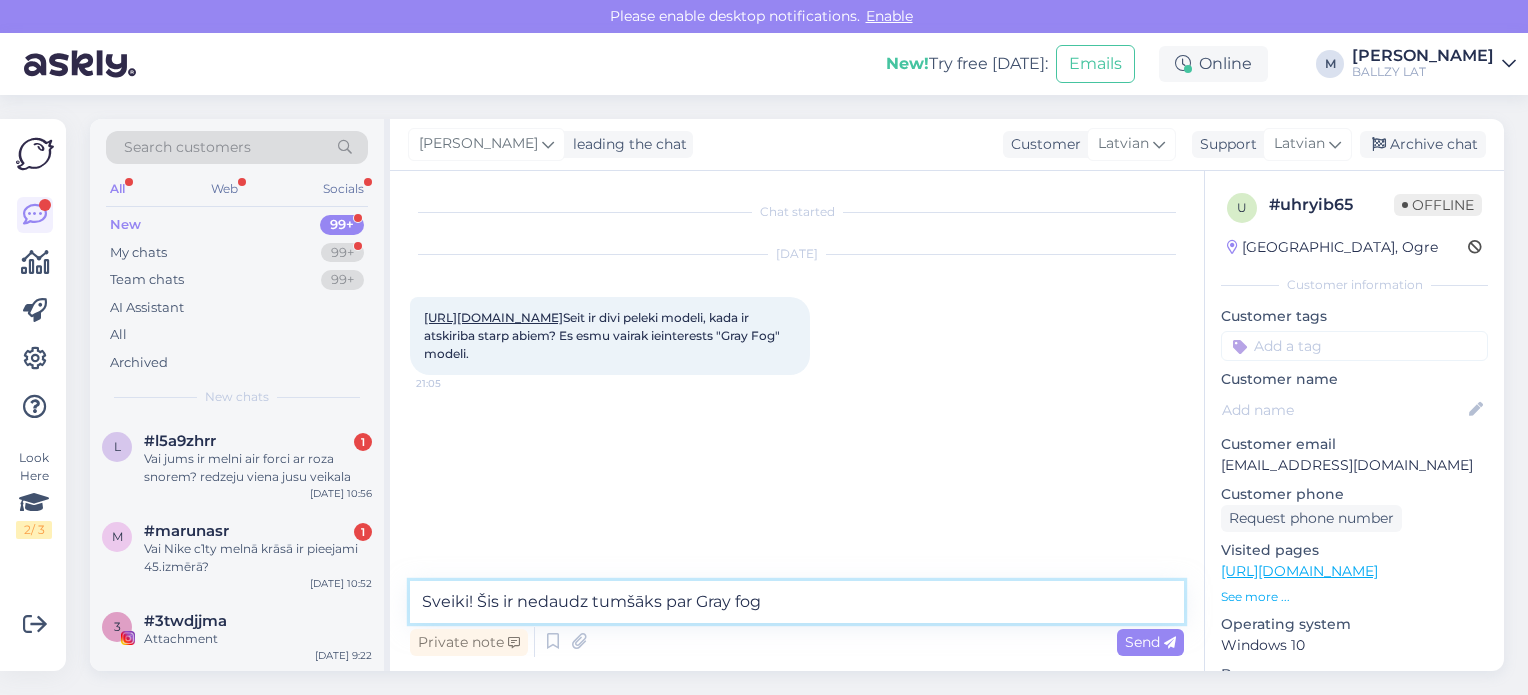 type 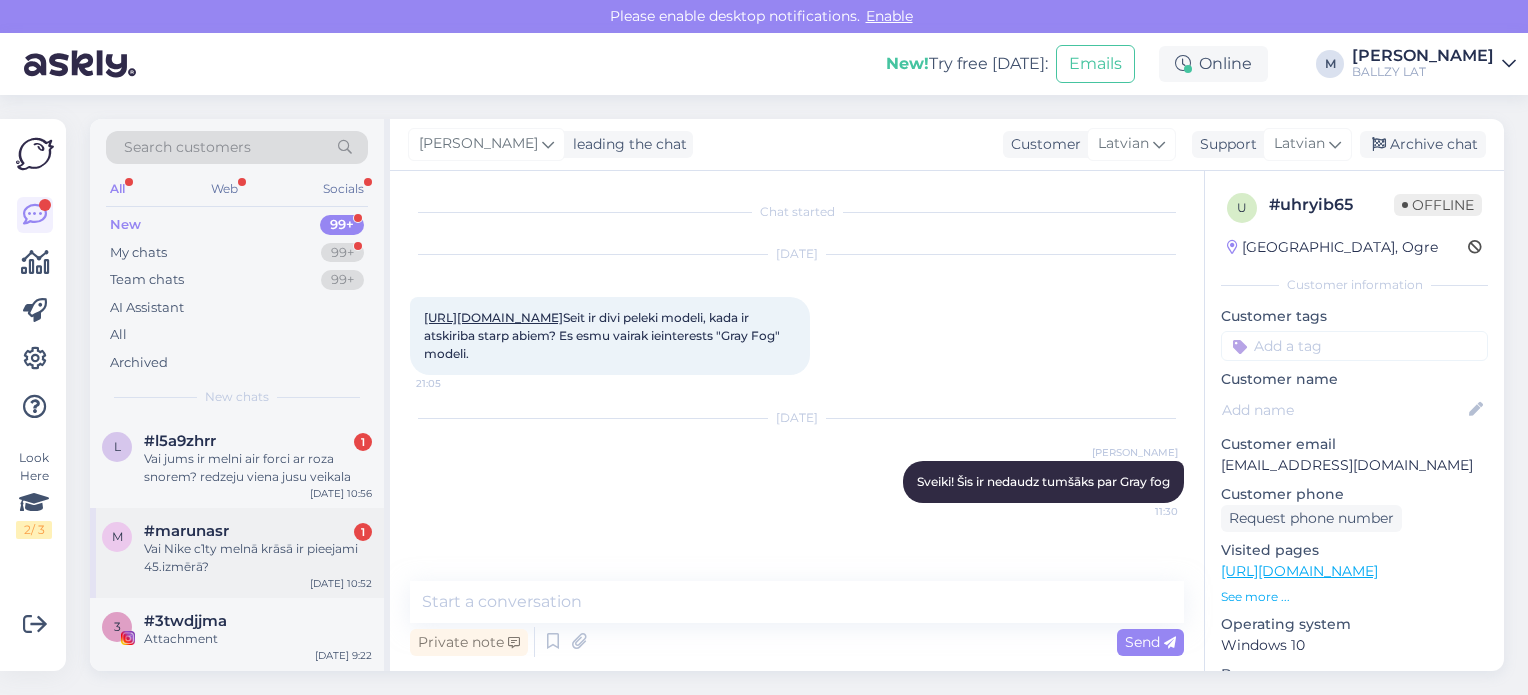 click on "Vai Nike c1ty melnā krāsā ir pieejami 45.izmērā?" at bounding box center [258, 558] 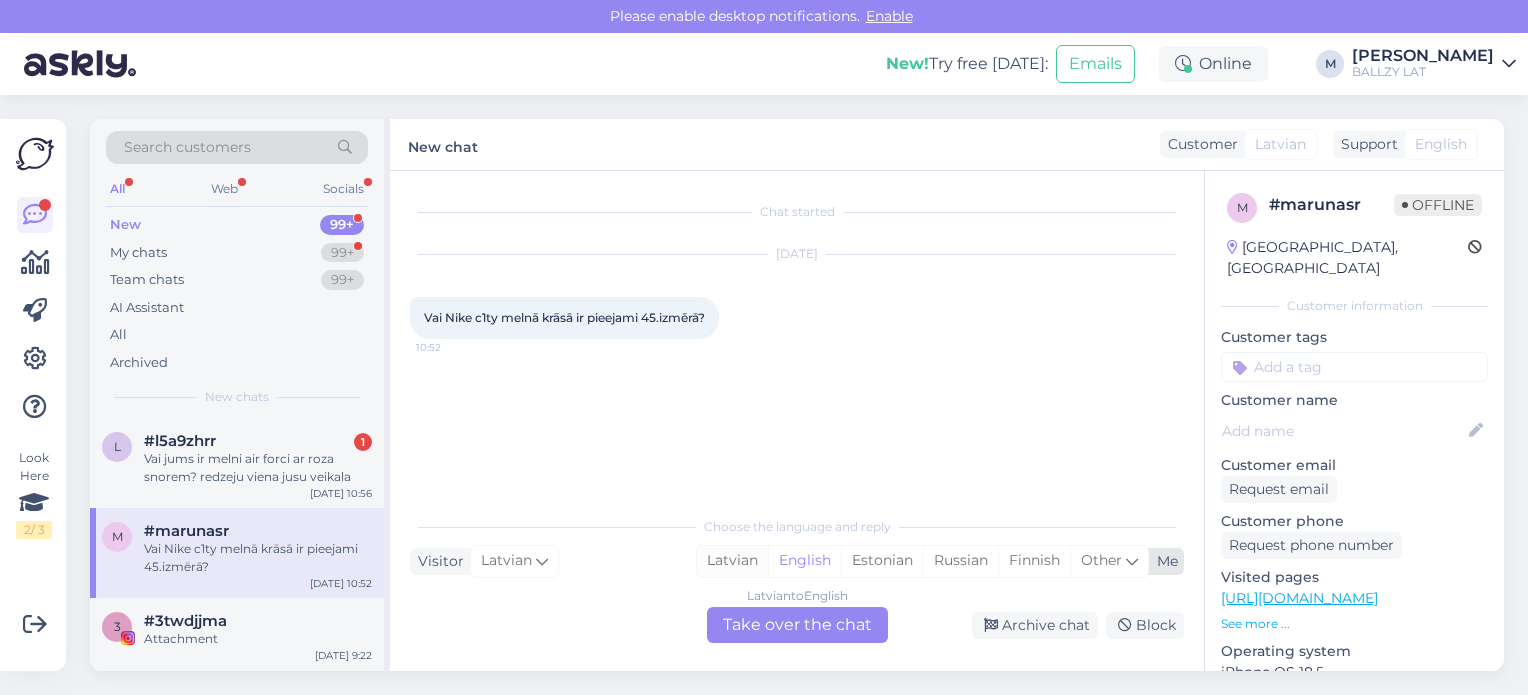 click on "Latvian" at bounding box center [732, 561] 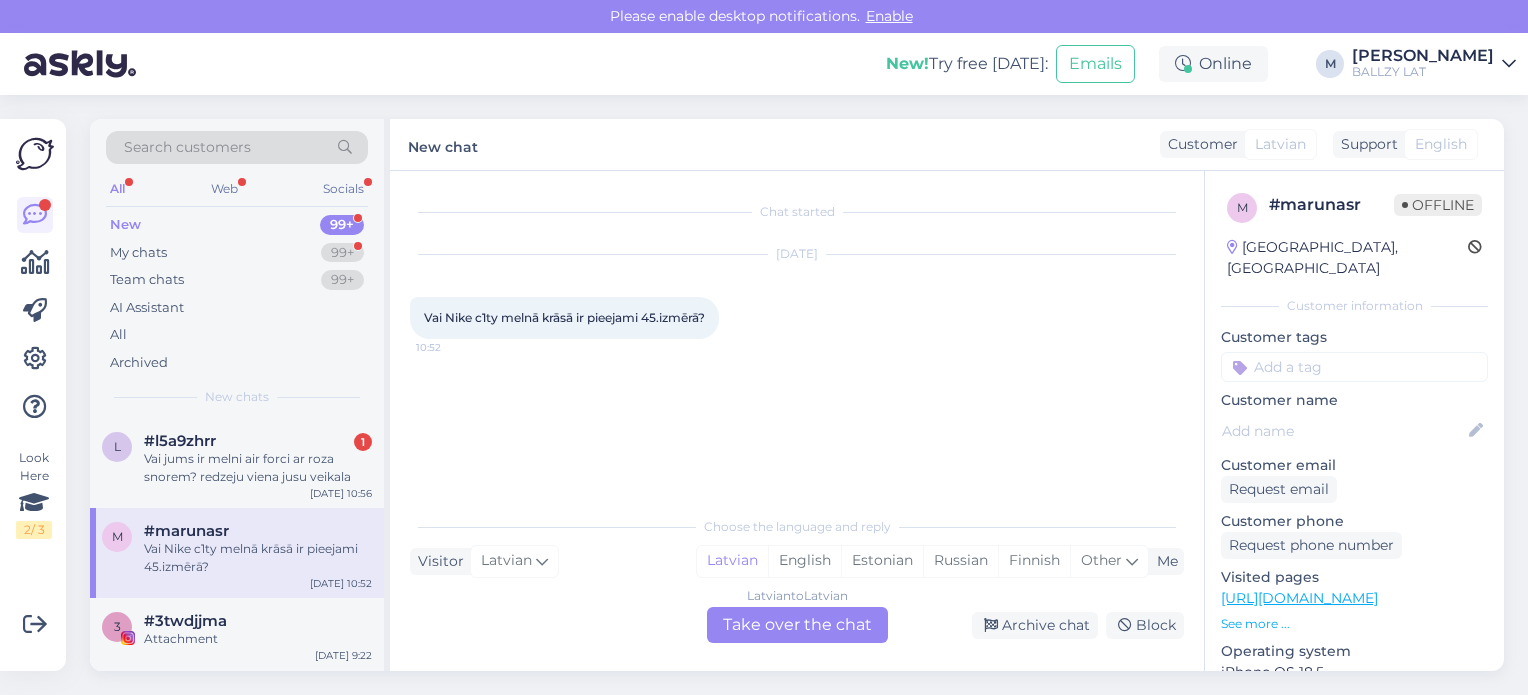 click on "Latvian  to  Latvian Take over the chat" at bounding box center (797, 625) 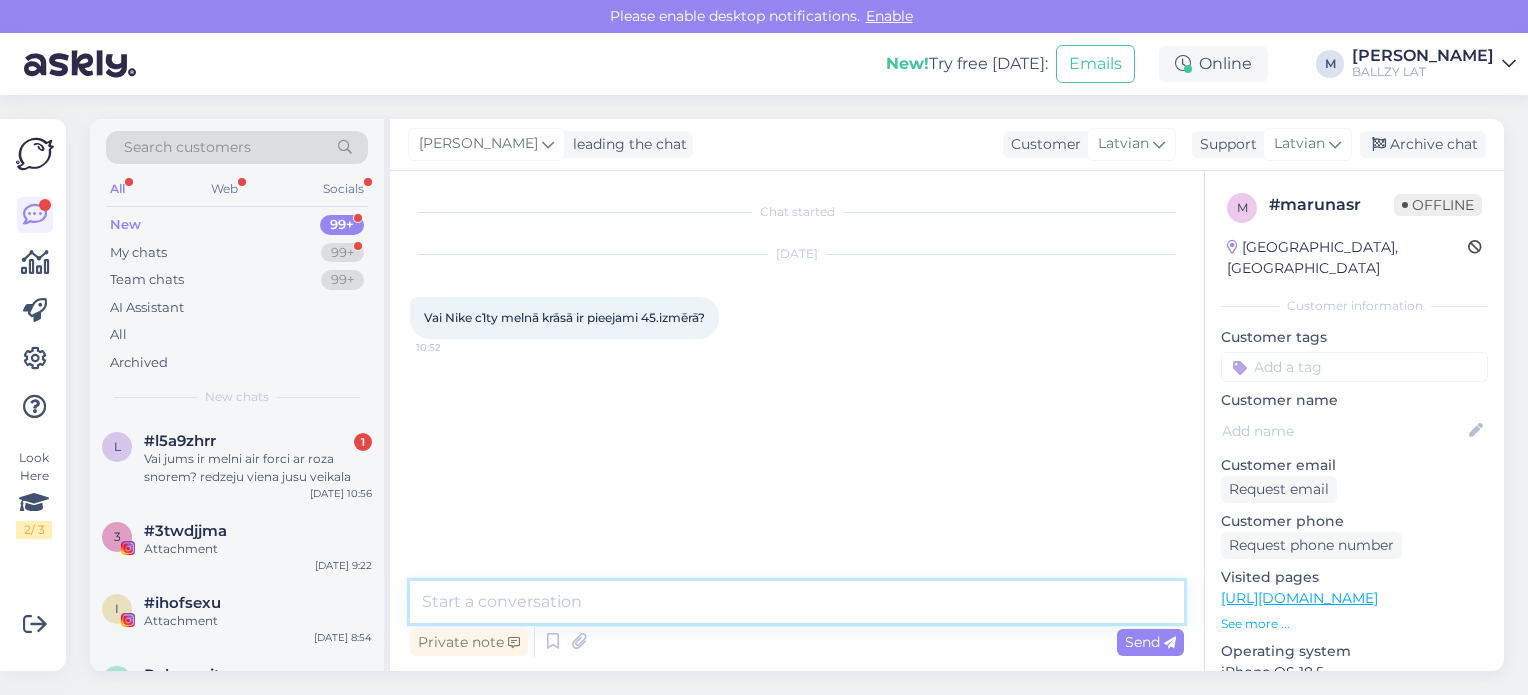 click at bounding box center (797, 602) 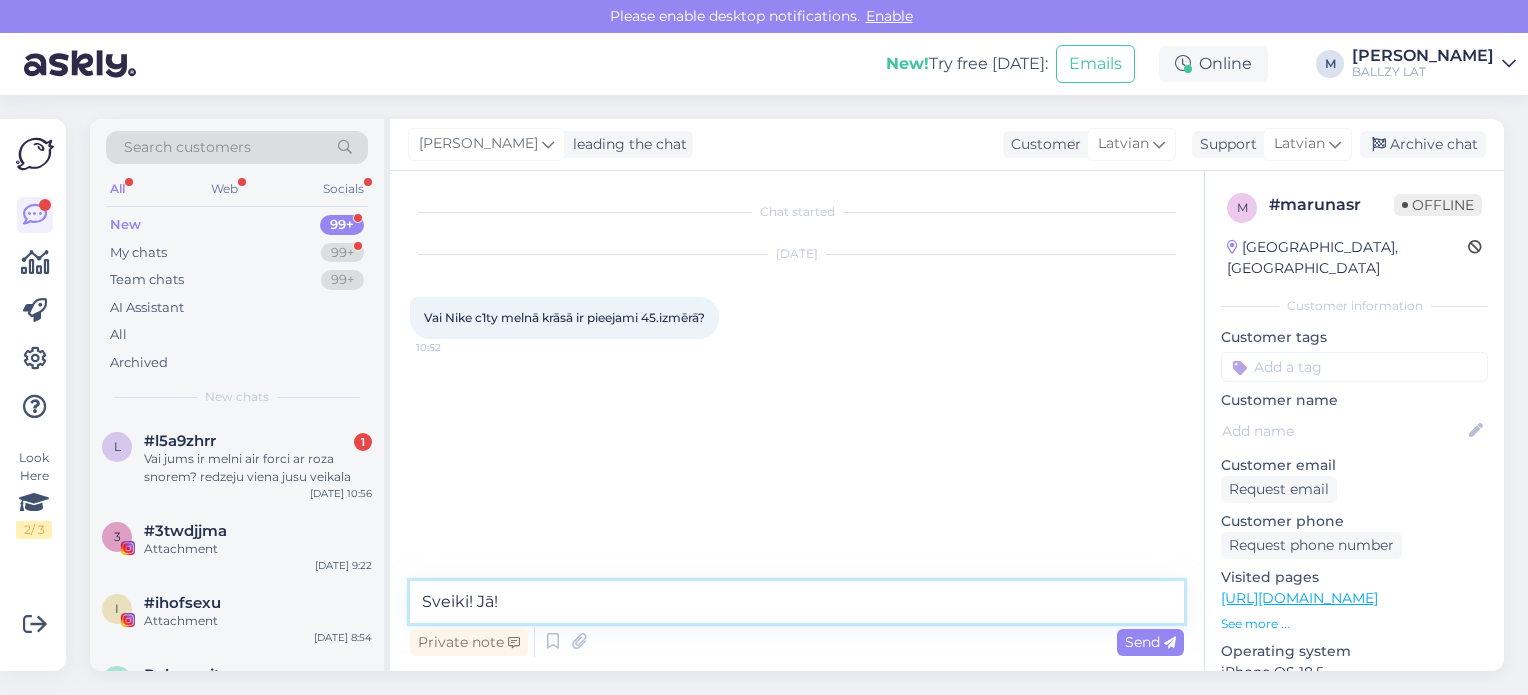 paste on "[URL][DOMAIN_NAME]" 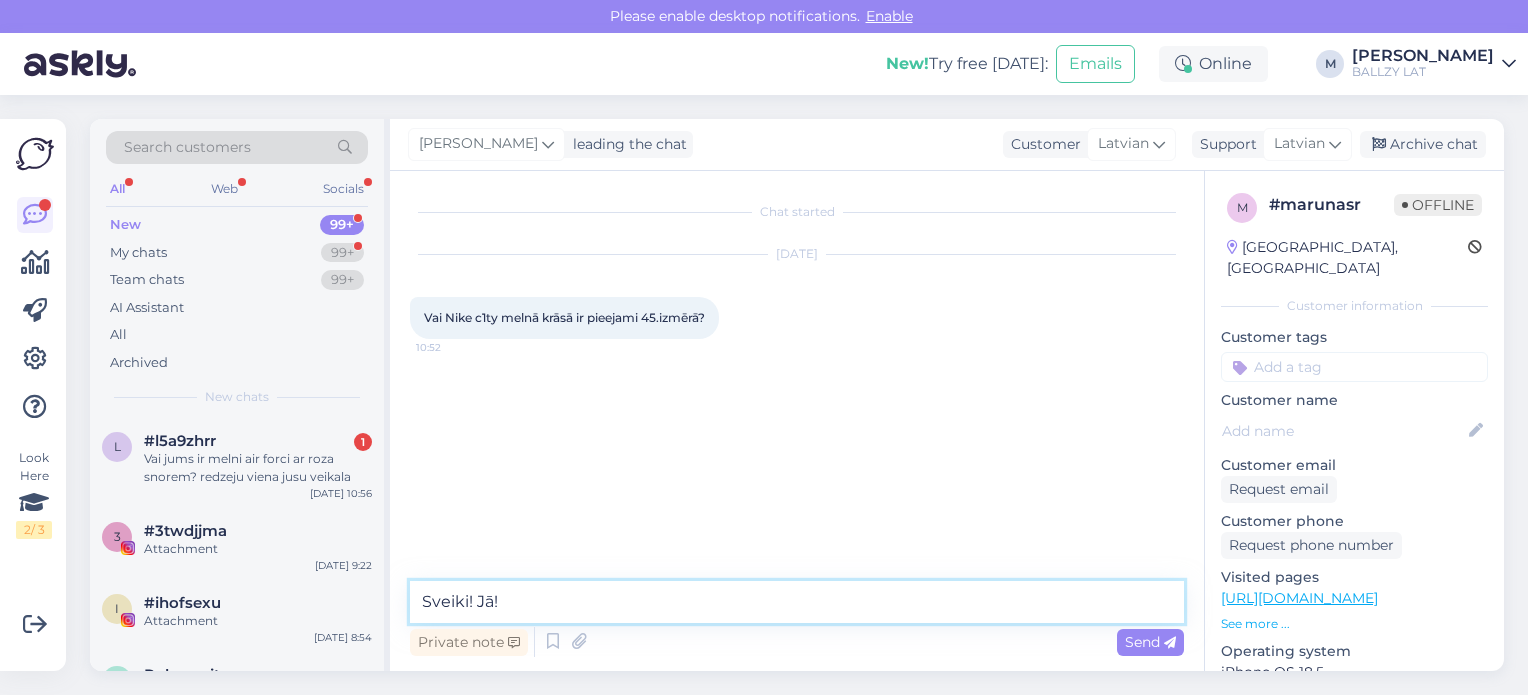type on "Sveiki! Jā! [URL][DOMAIN_NAME]" 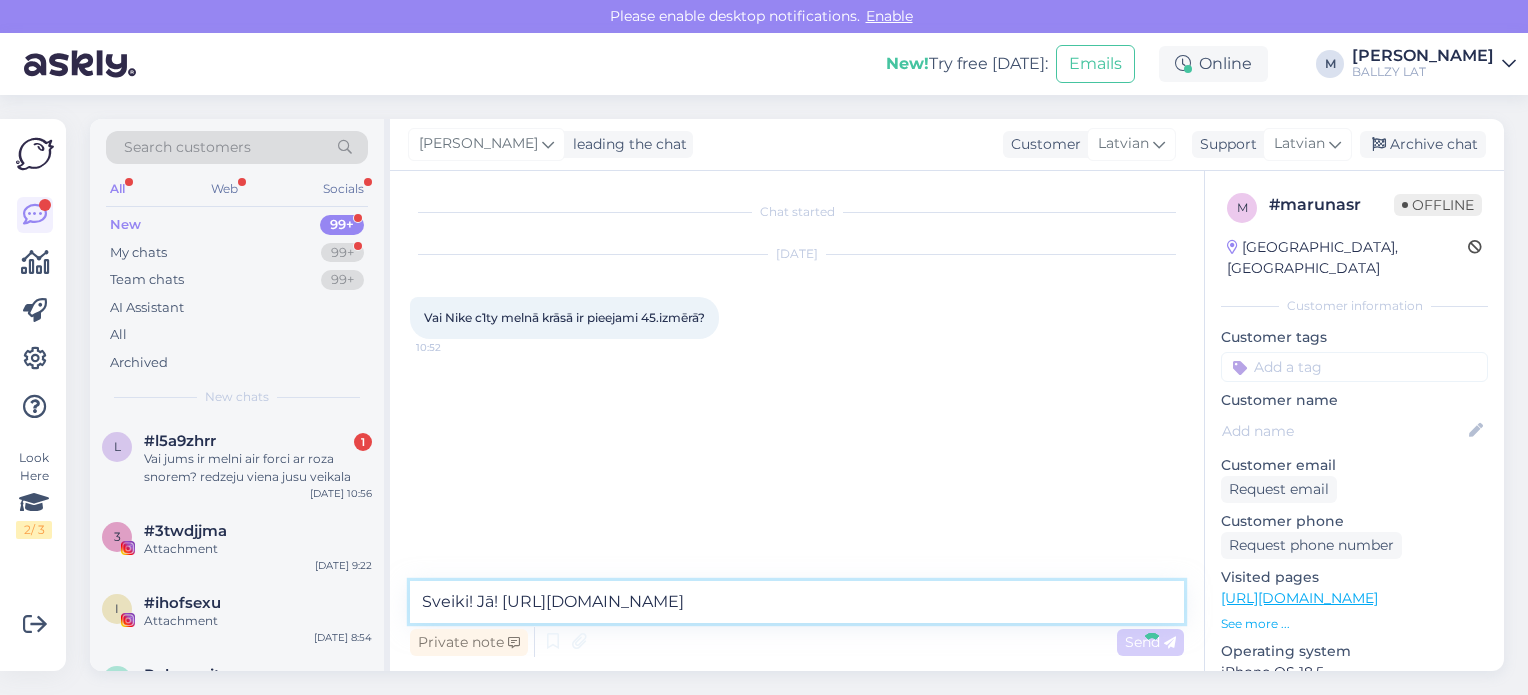 type 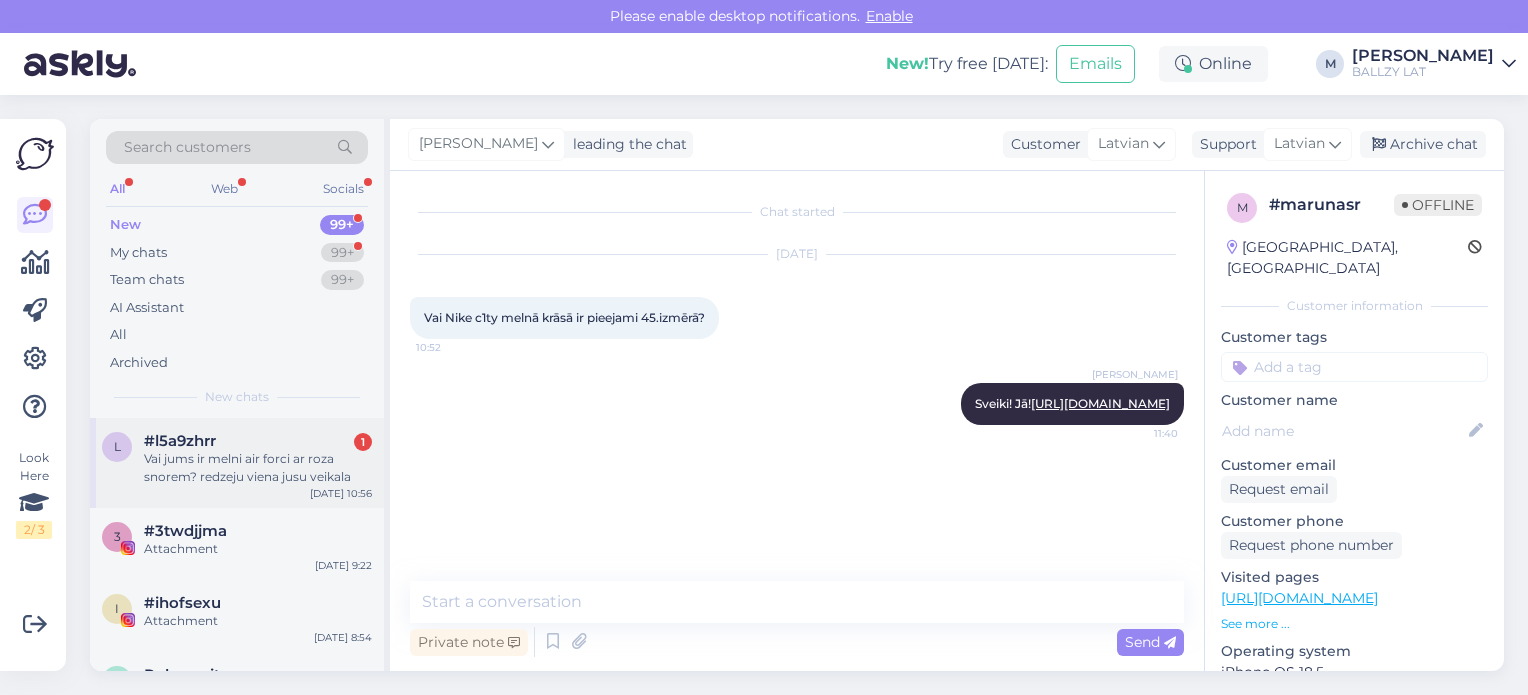 click on "#l5a9zhrr 1" at bounding box center (258, 441) 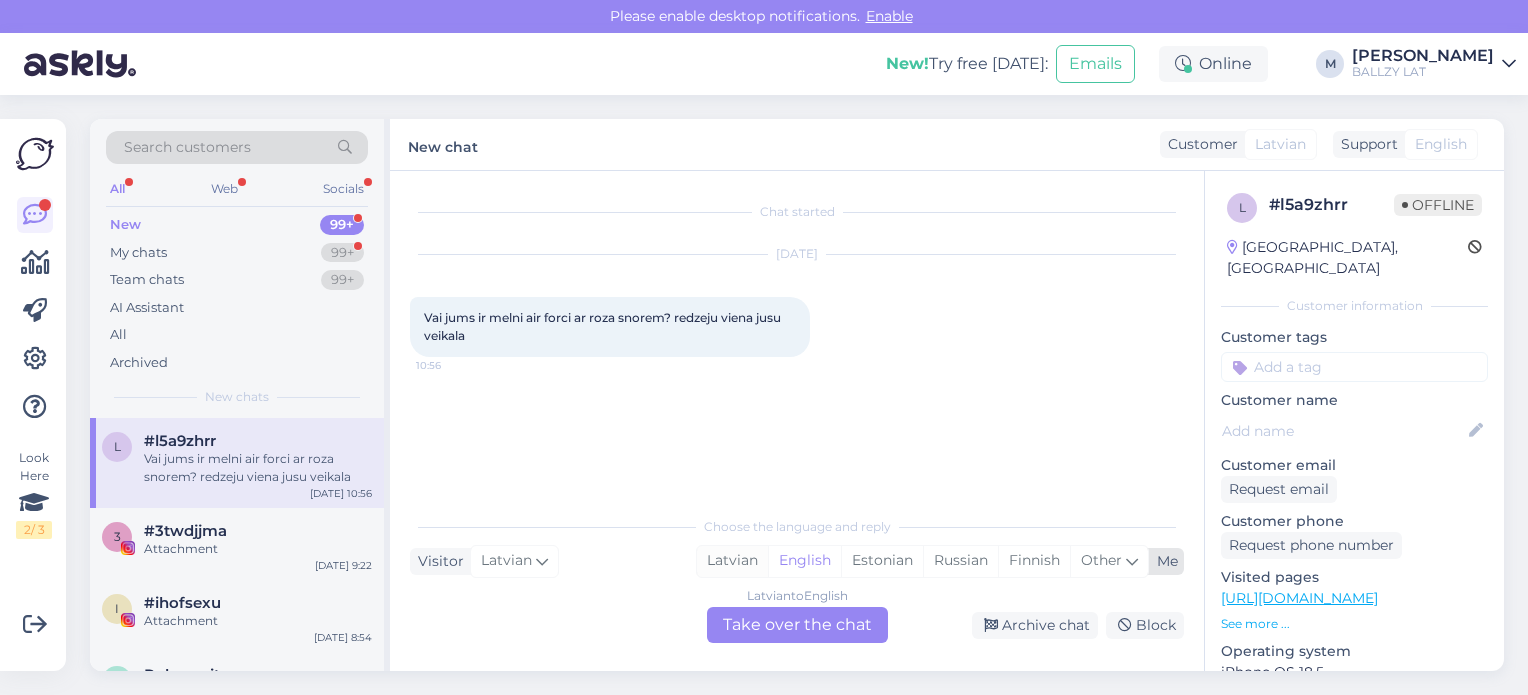 click on "Latvian" at bounding box center [732, 561] 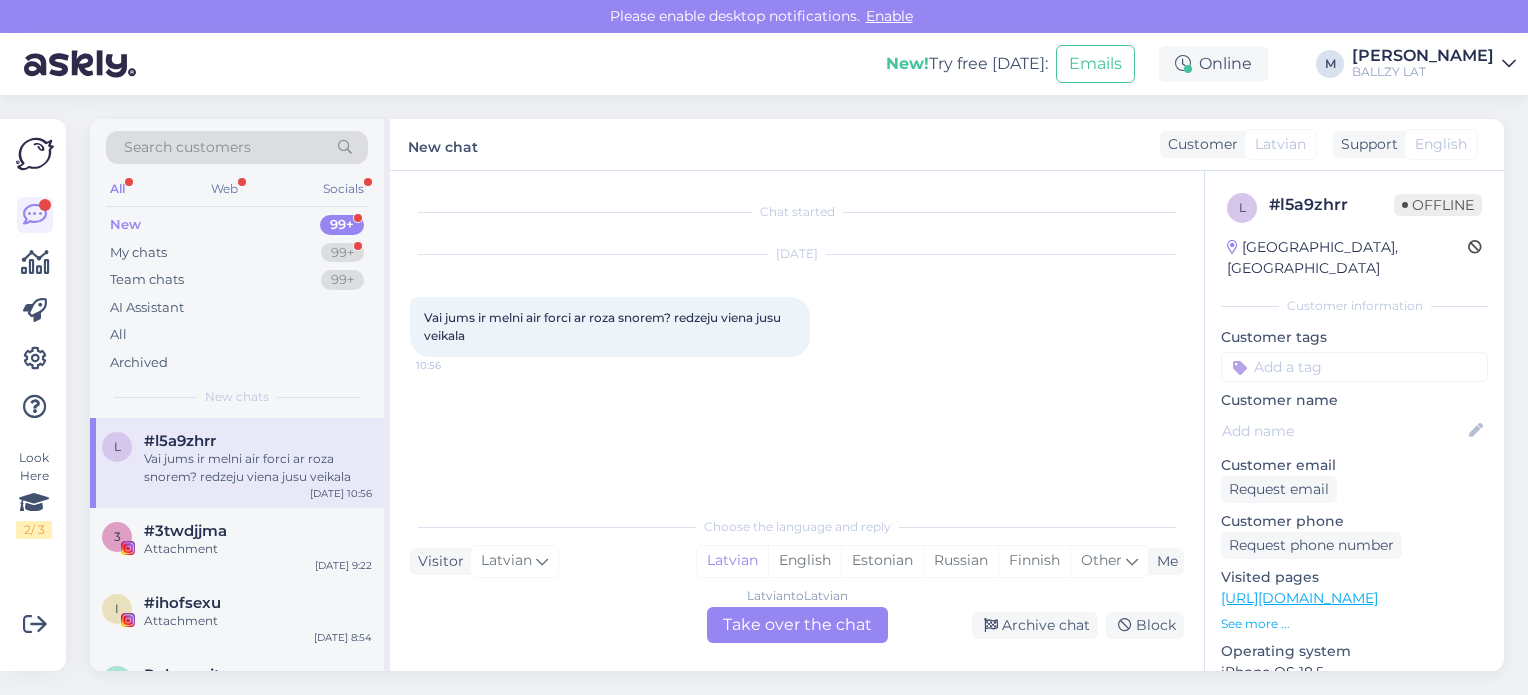 click on "Latvian  to  Latvian Take over the chat" at bounding box center [797, 625] 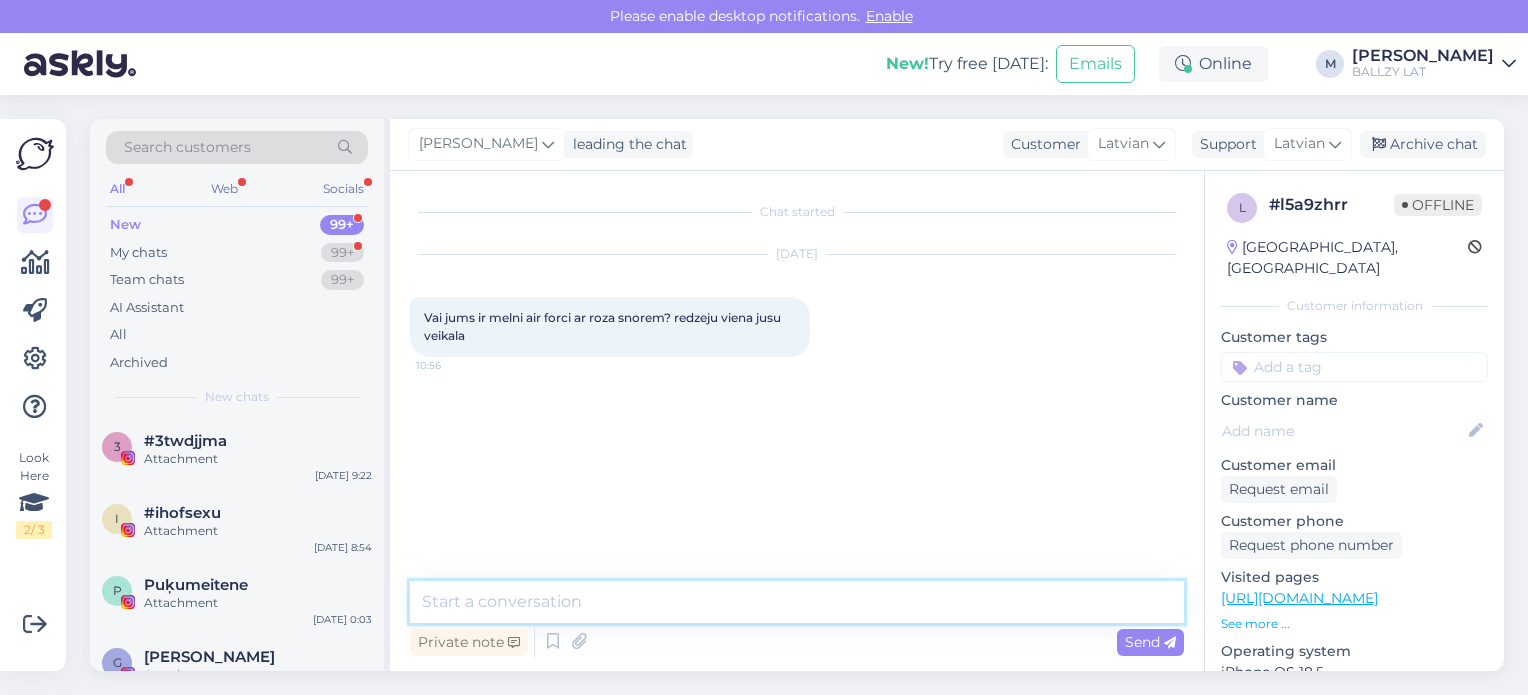 click at bounding box center (797, 602) 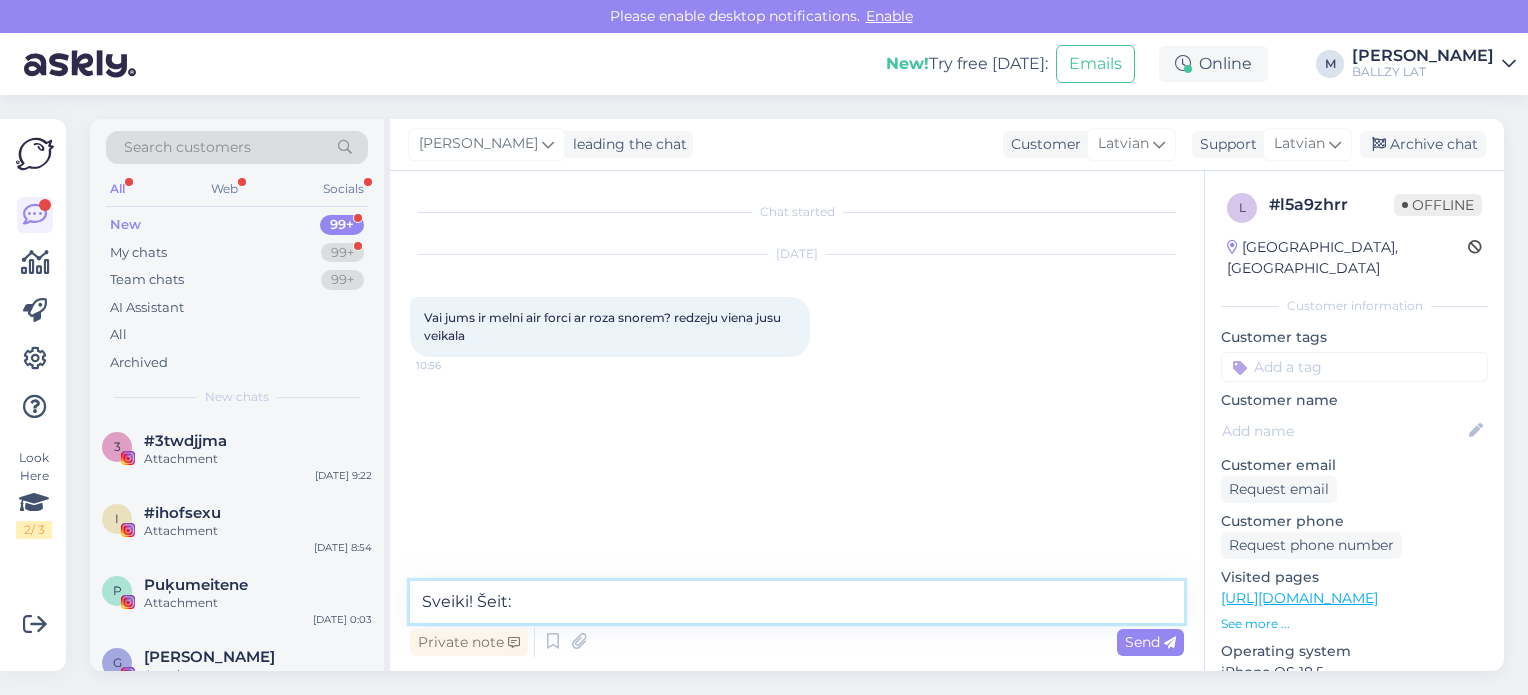 paste on "[URL][DOMAIN_NAME]" 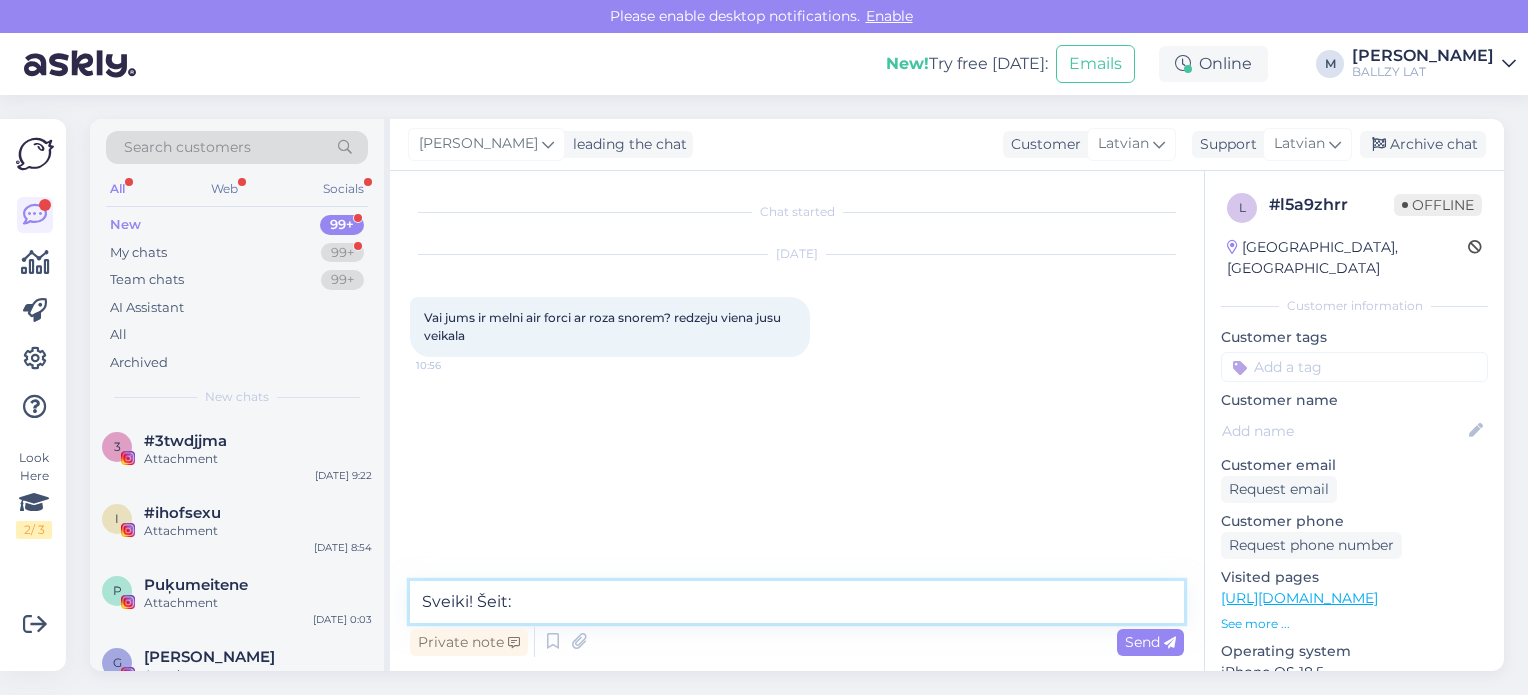 type on "Sveiki! Šeit: [URL][DOMAIN_NAME]" 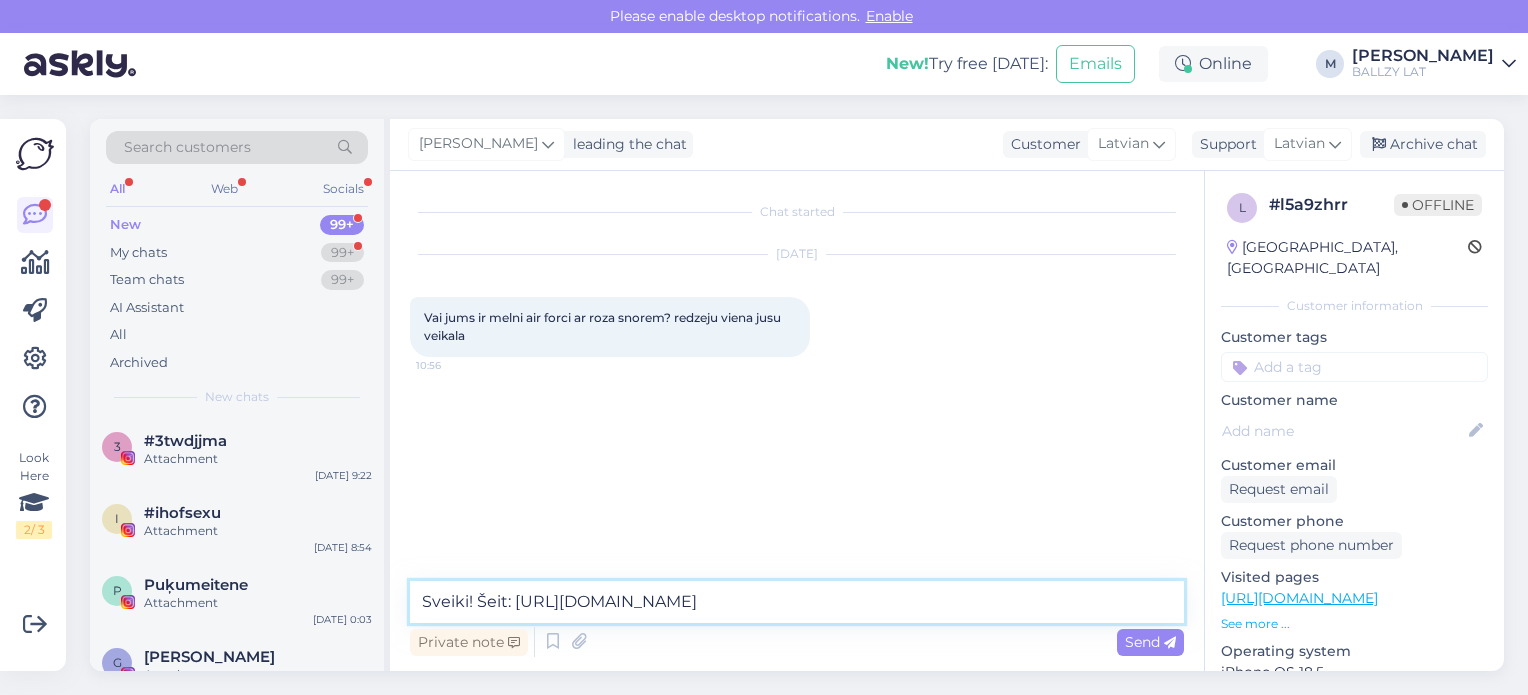 type 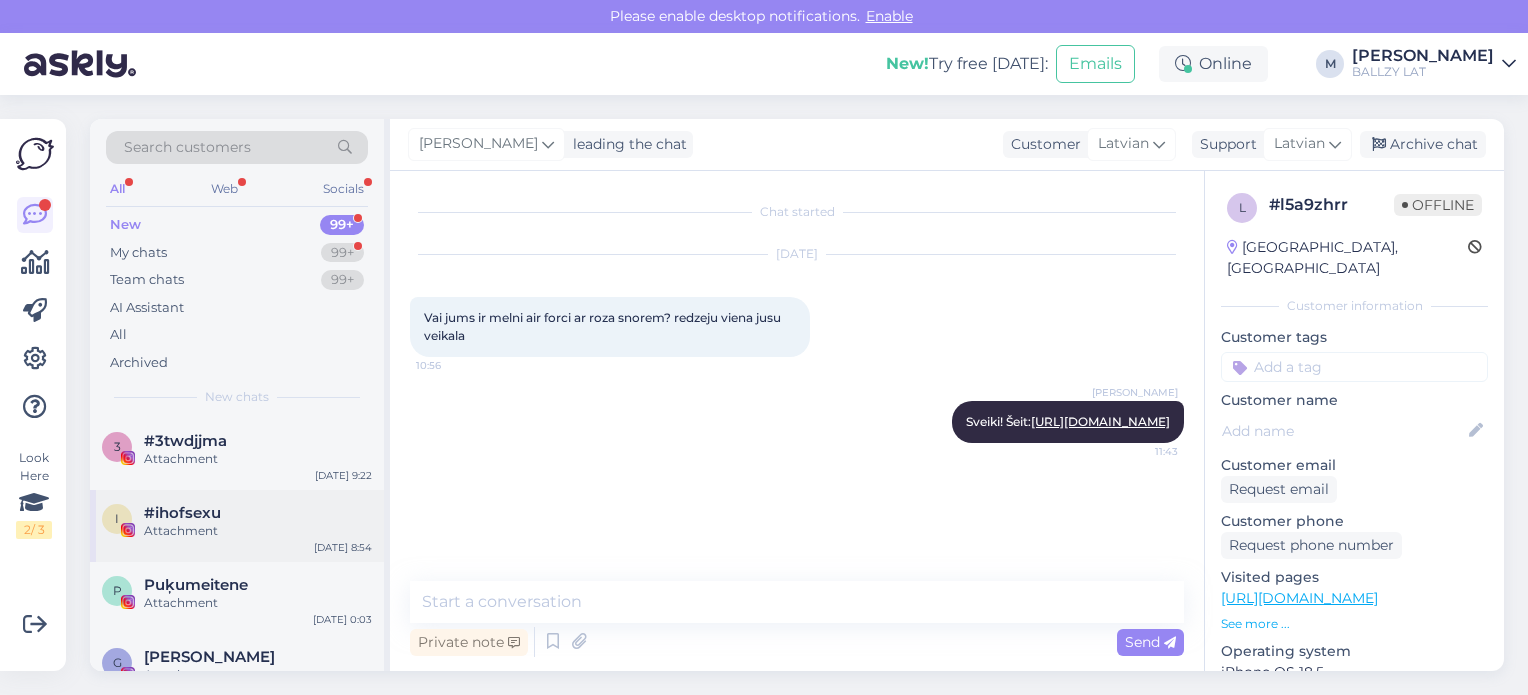 click on "i #ihofsexu Attachment [DATE] 8:54" at bounding box center (237, 526) 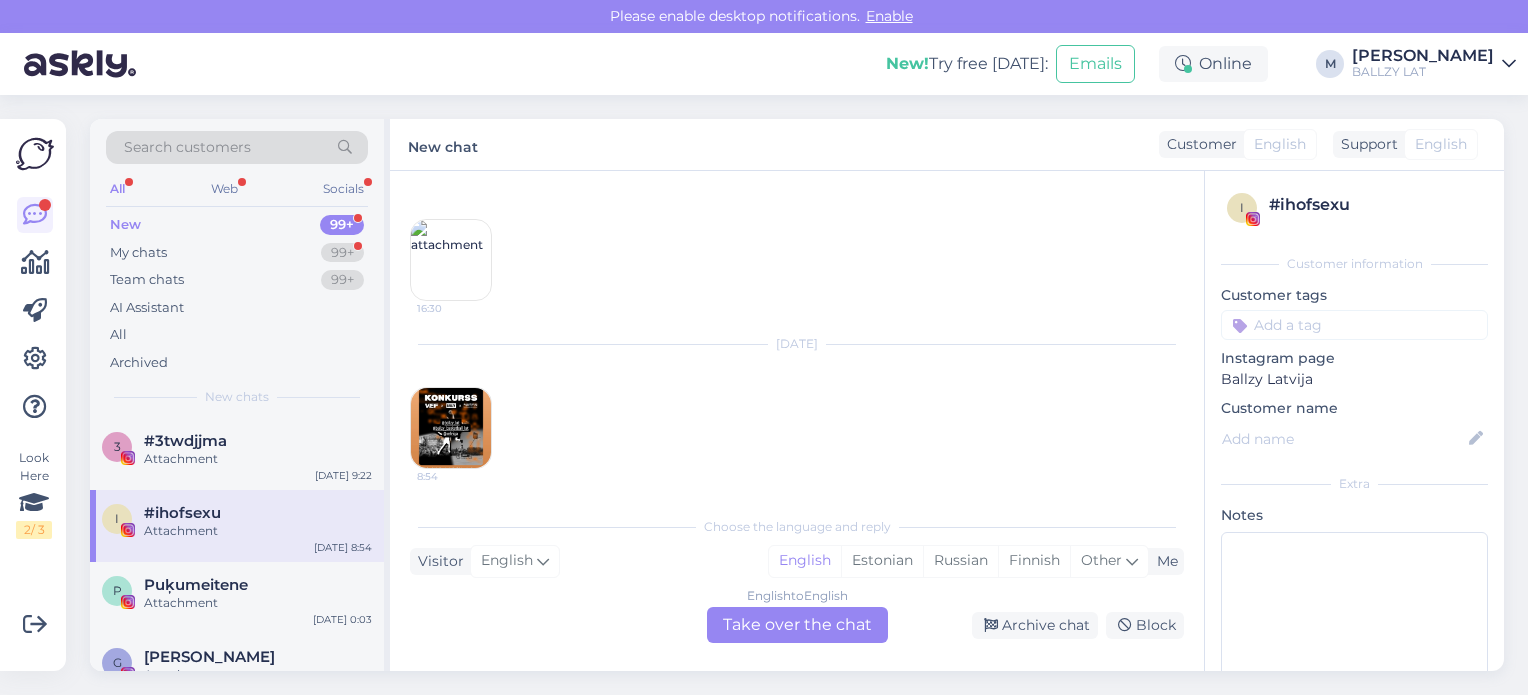 scroll, scrollTop: 910, scrollLeft: 0, axis: vertical 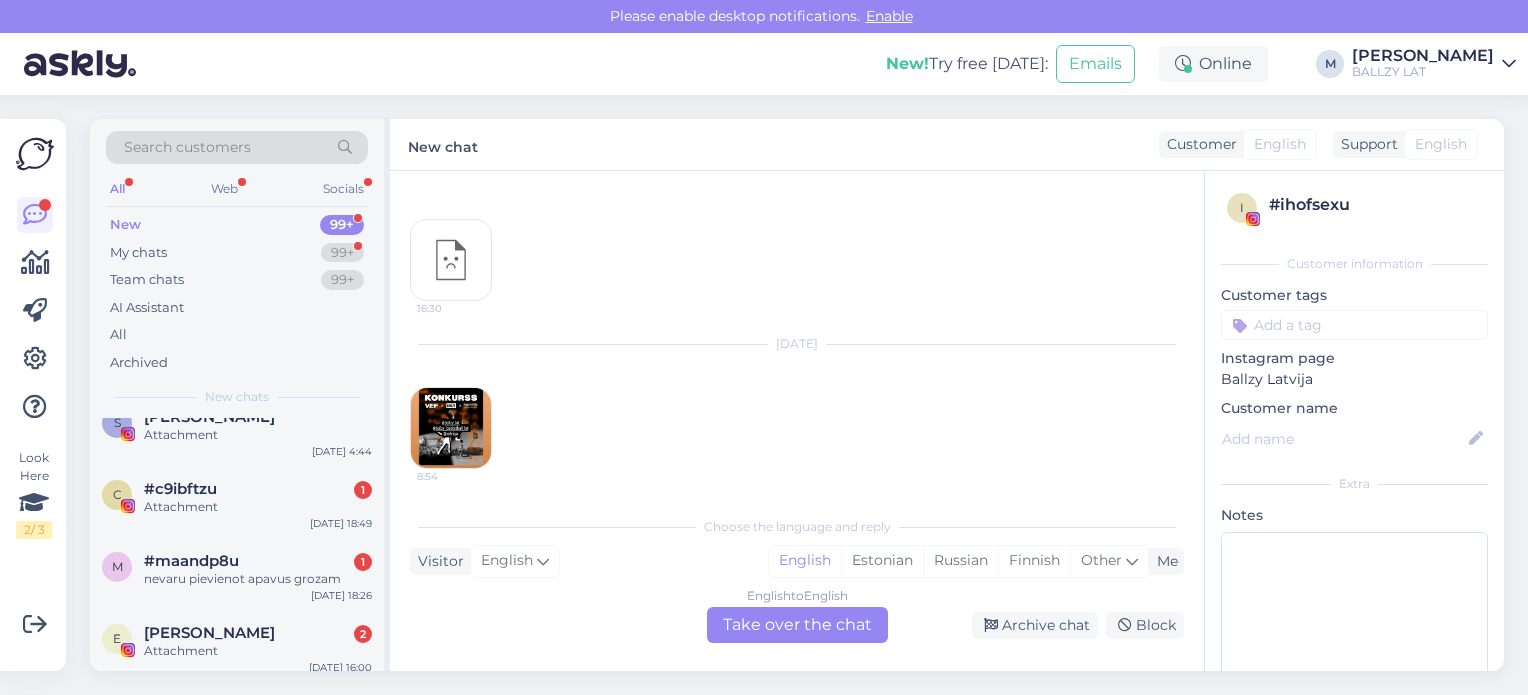 click on "Attachment" at bounding box center [258, 507] 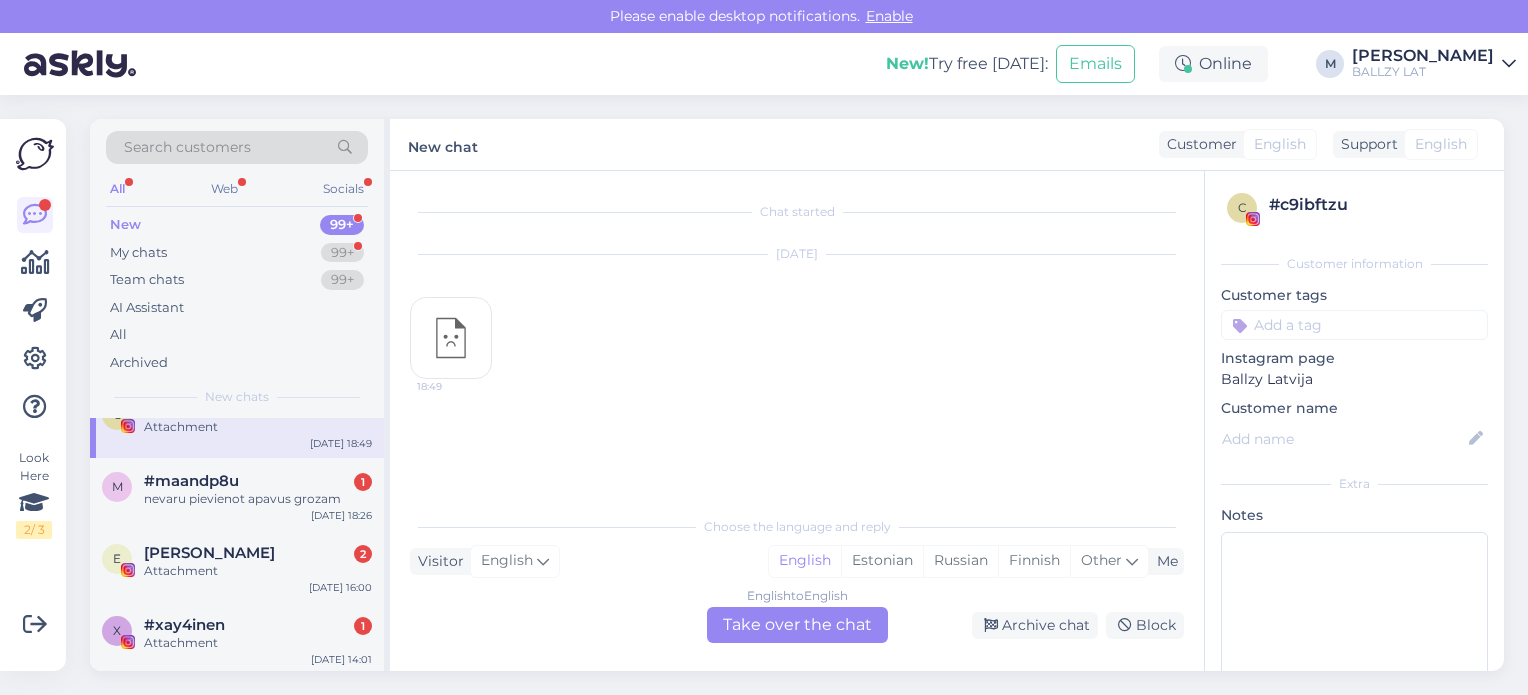 click on "nevaru pievienot apavus grozam" at bounding box center [258, 499] 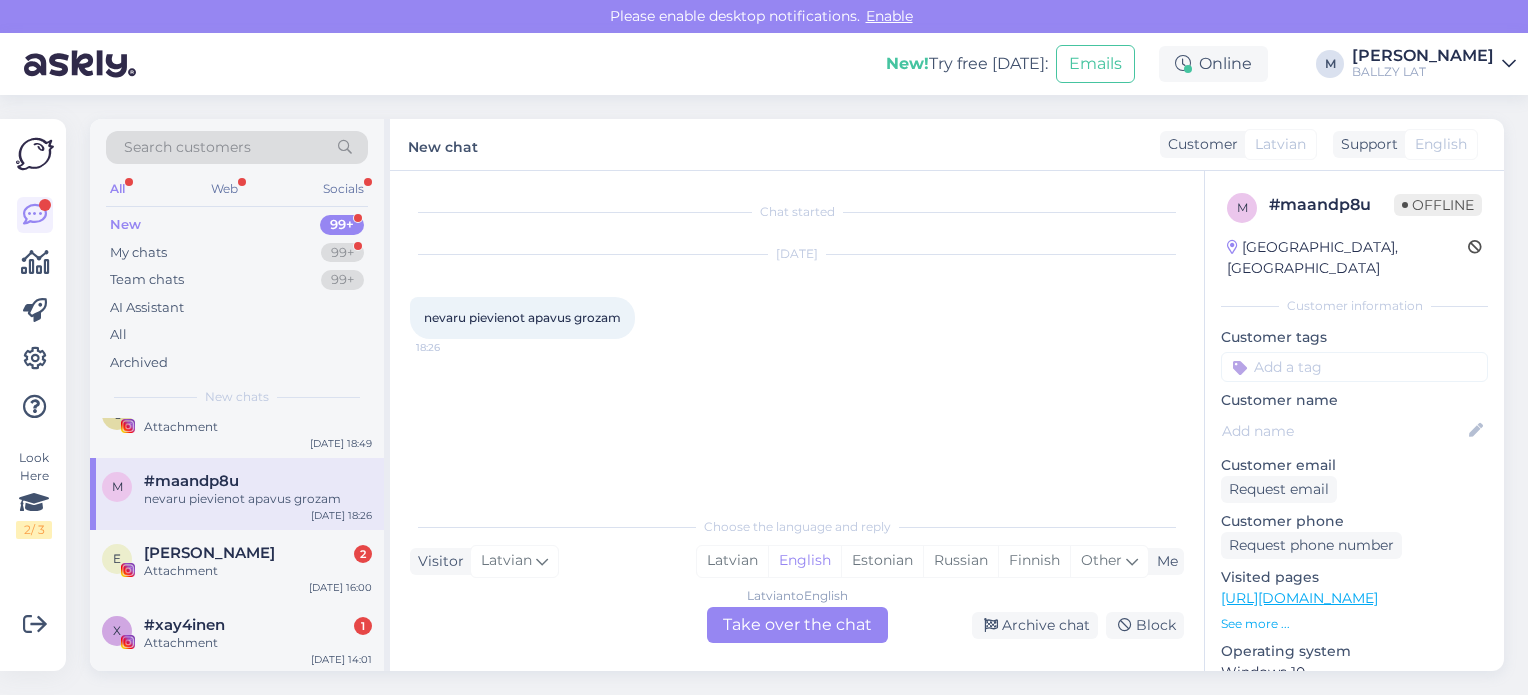 scroll, scrollTop: 720, scrollLeft: 0, axis: vertical 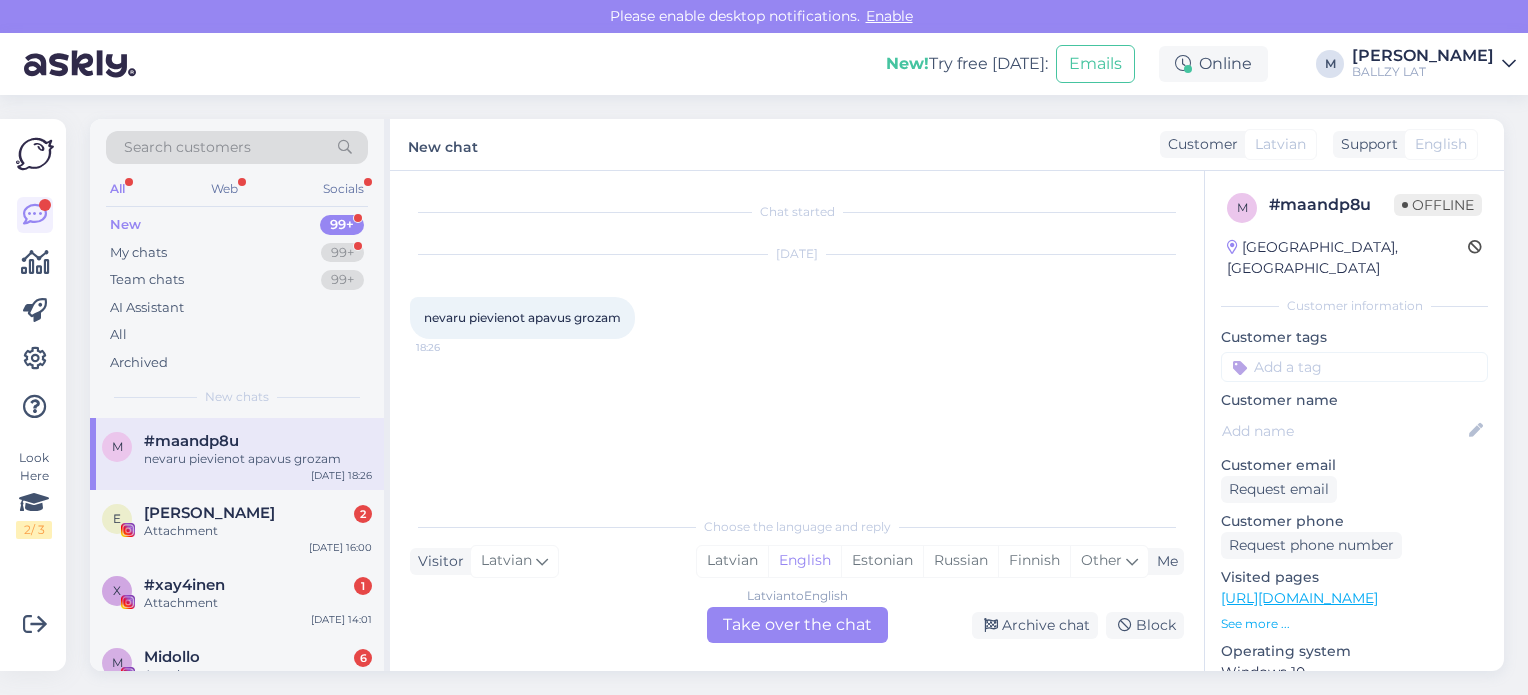 click on "E [PERSON_NAME] 2 Attachment [DATE] 16:00" at bounding box center (237, 526) 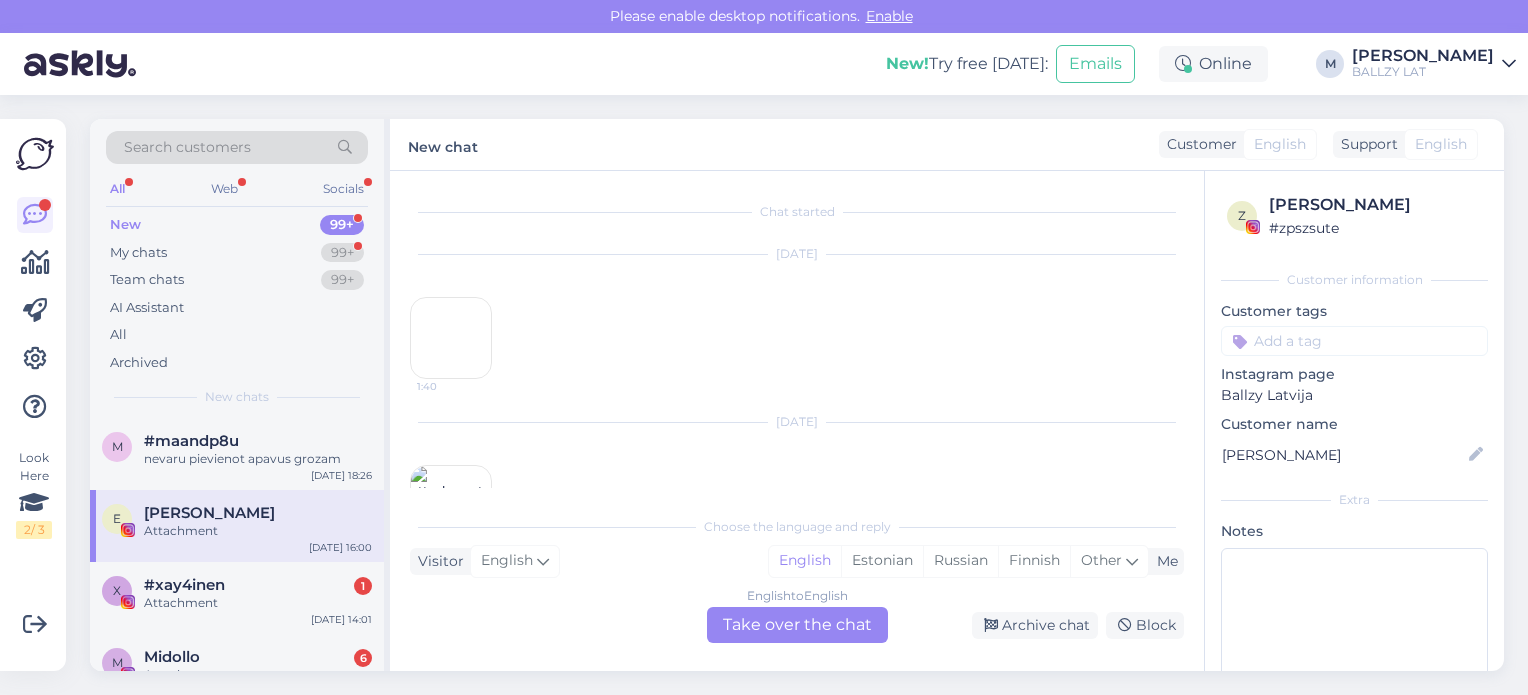 scroll, scrollTop: 1232, scrollLeft: 0, axis: vertical 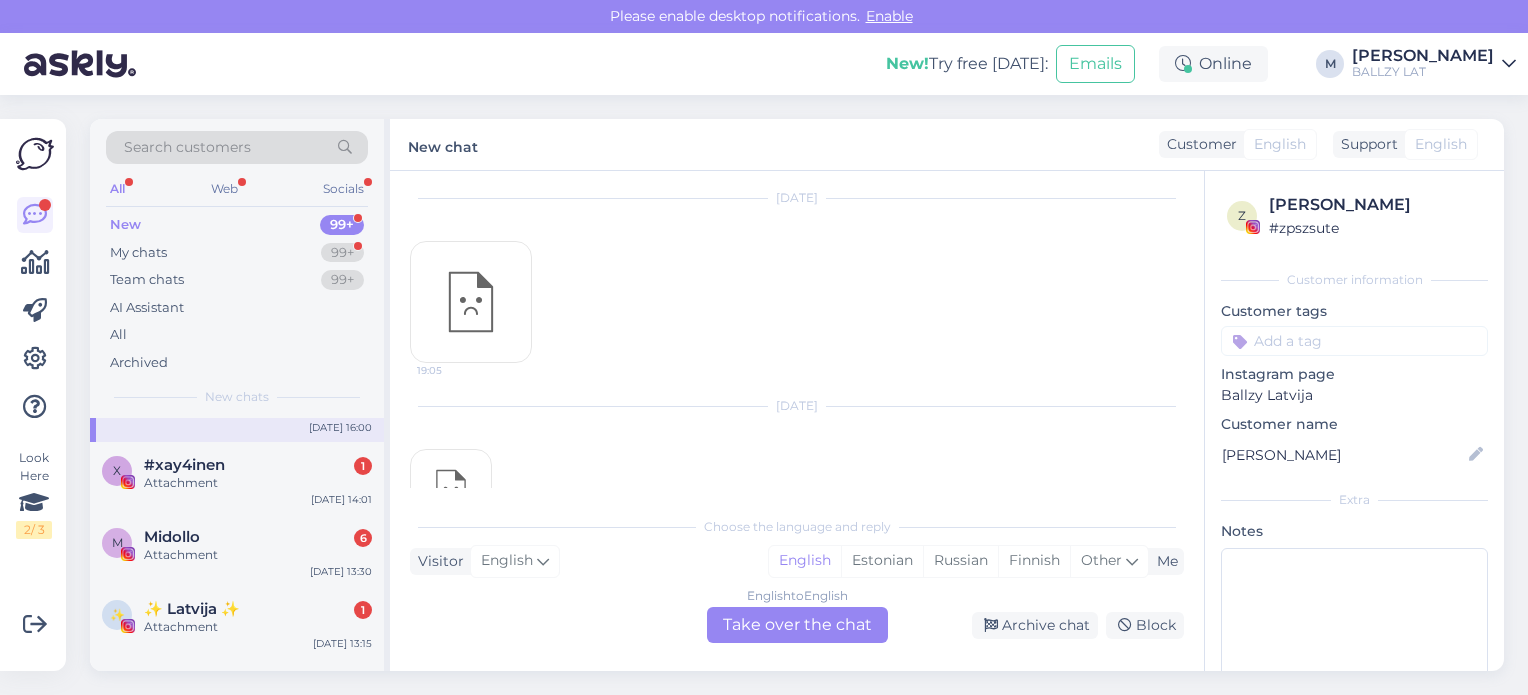 click on "x #xay4inen 1 Attachment [DATE] 14:01" at bounding box center [237, 478] 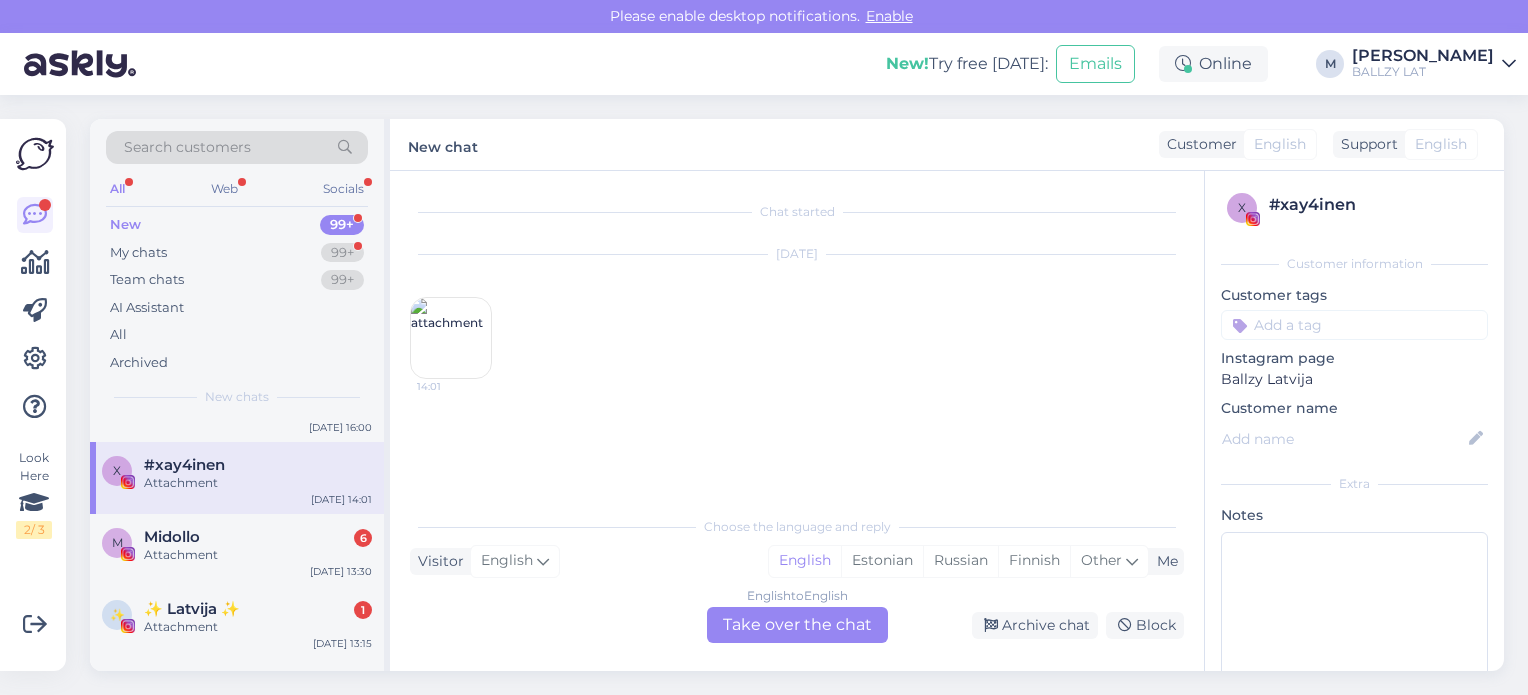 scroll, scrollTop: 0, scrollLeft: 0, axis: both 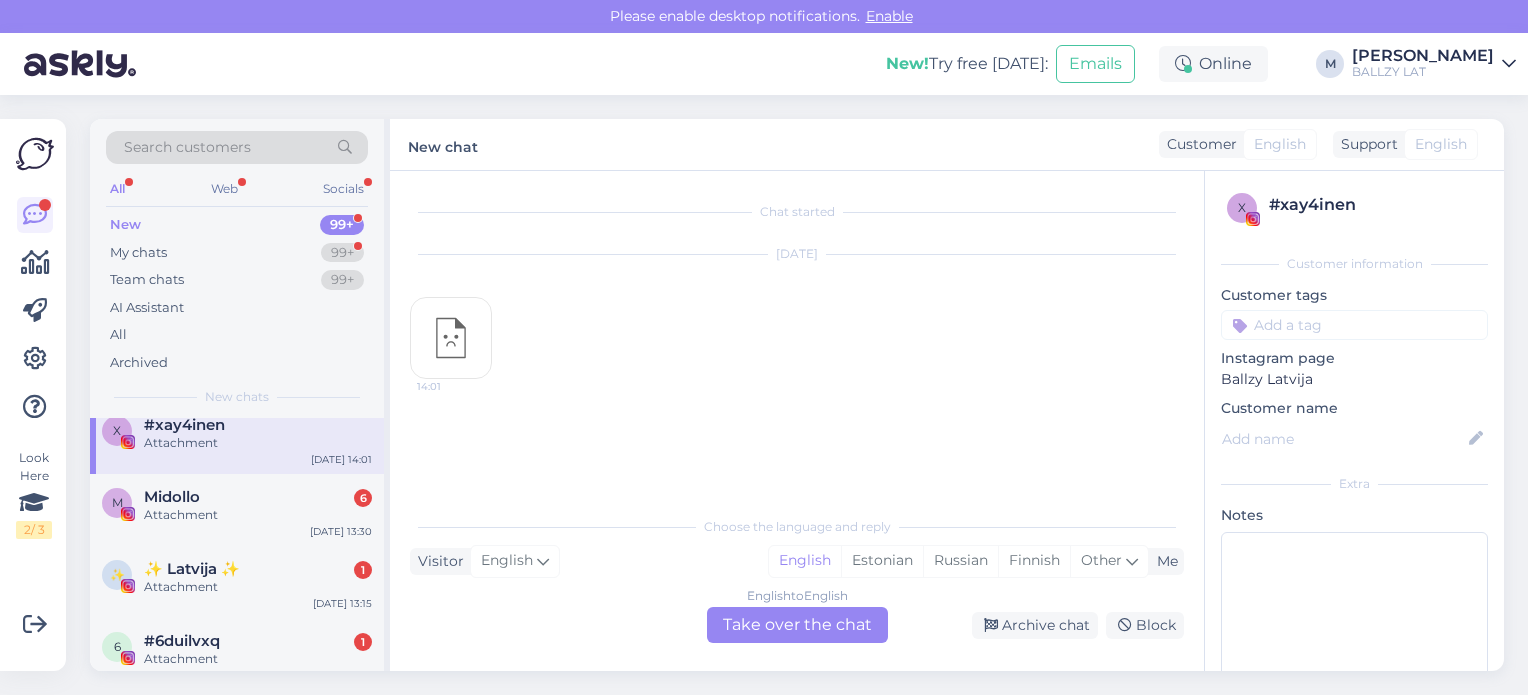 click on "Midollo 6" at bounding box center [258, 497] 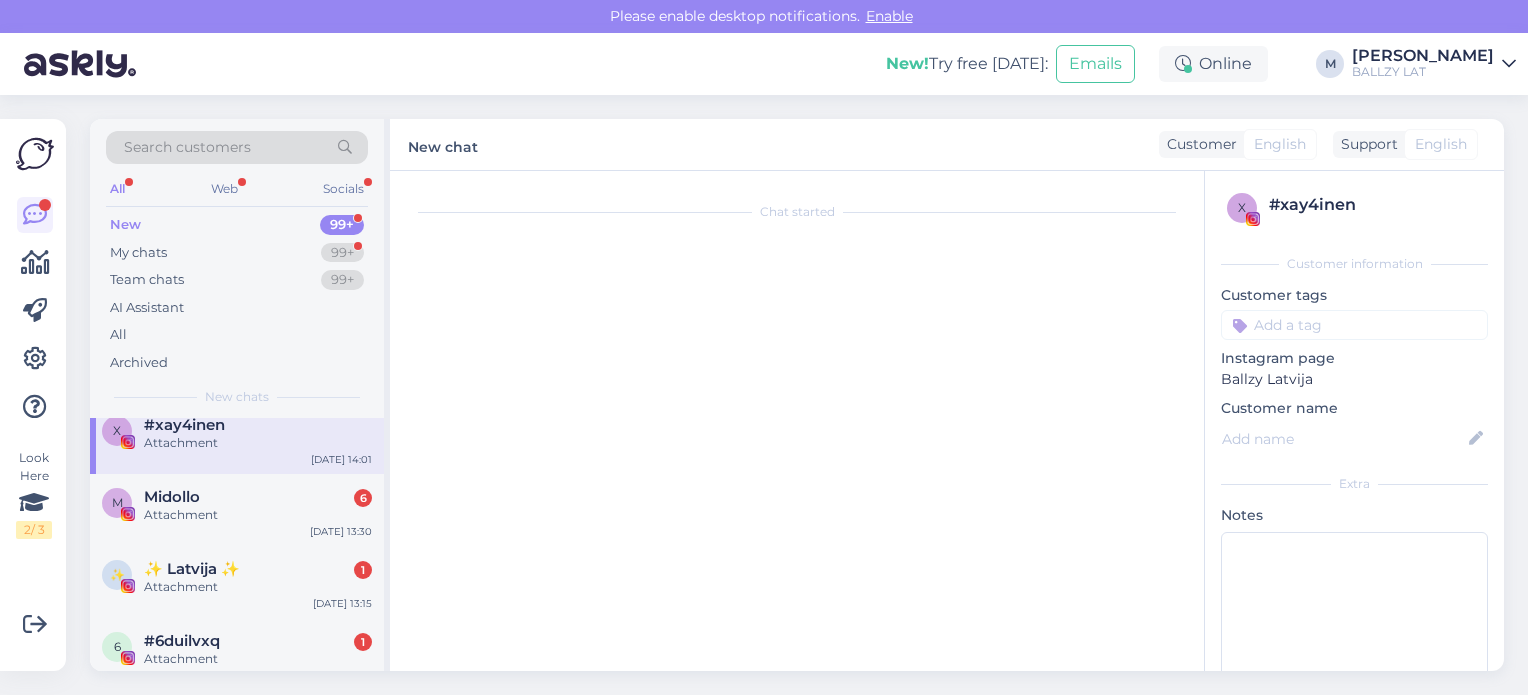 scroll, scrollTop: 917, scrollLeft: 0, axis: vertical 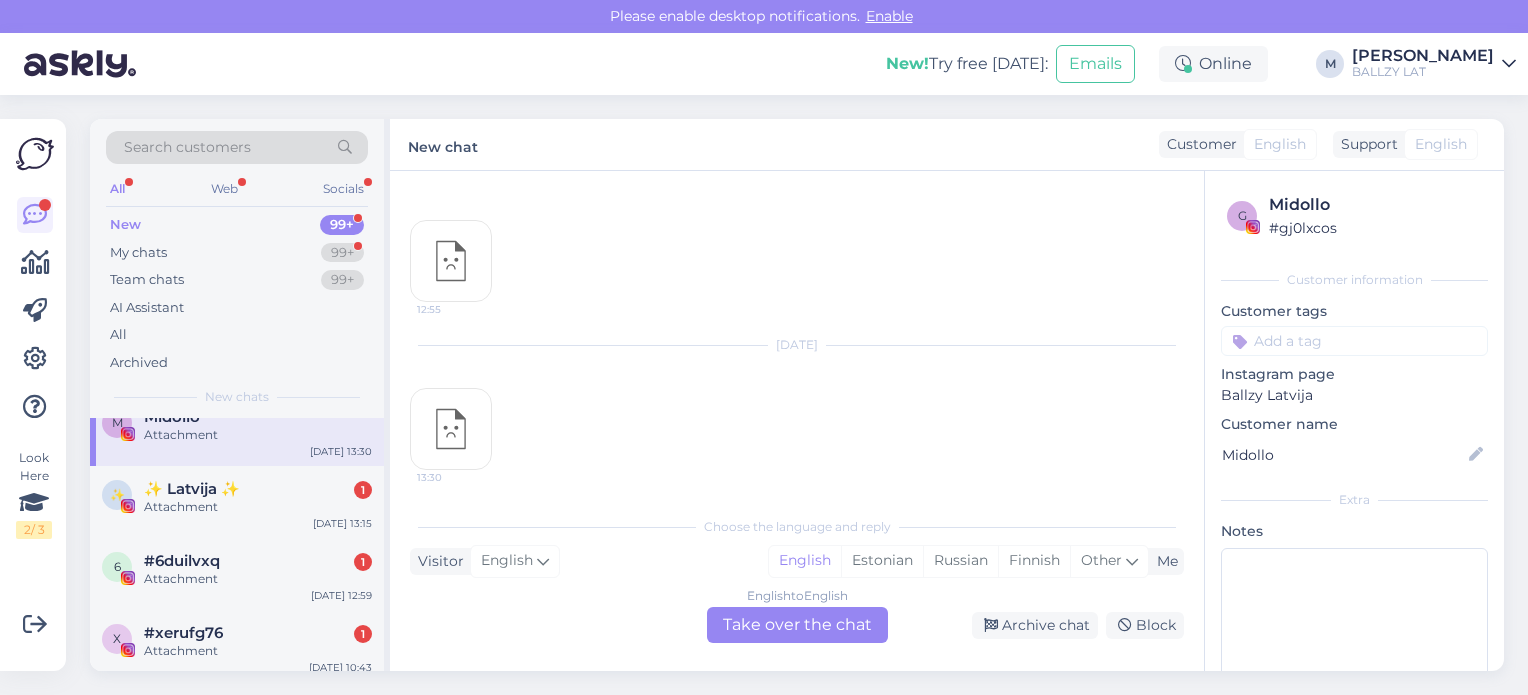 click on "Attachment" at bounding box center [258, 507] 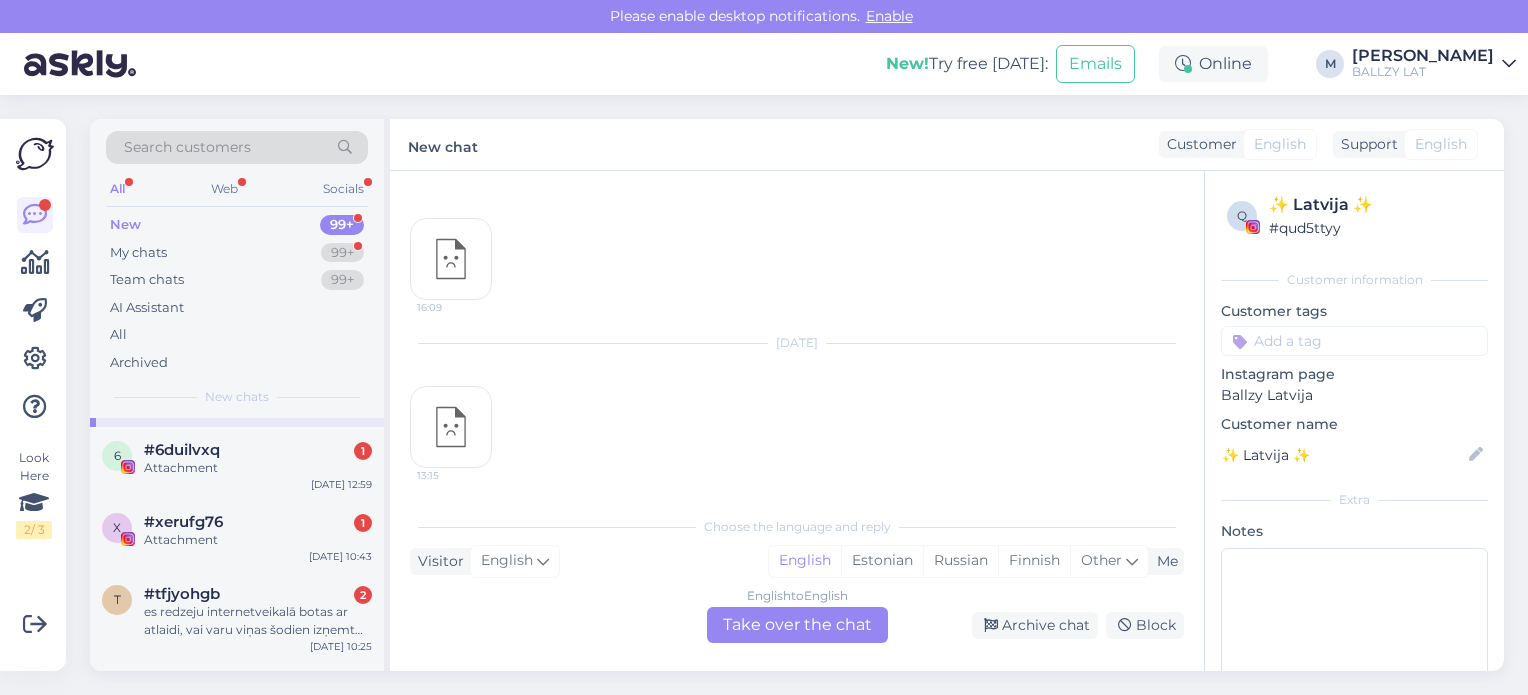 click on "3 #3twdjjma Attachment [DATE] 9:22  i #ihofsexu Attachment [DATE] 8:54  P Puķumeitene Attachment [DATE] 0:03  G [PERSON_NAME] Attachment [DATE] 23:49  S [PERSON_NAME] Attachment [DATE] 16:05  L [PERSON_NAME] ❤️
From [GEOGRAPHIC_DATA]☀️ Attachment [DATE] 14:54  d [PERSON_NAME] Attachment [DATE] 14:53  S [PERSON_NAME] Attachment [DATE] 9:31  S [PERSON_NAME] Attachment [DATE] 4:44  c #c9ibftzu Attachment [DATE] 18:49  m #maandp8u nevaru pievienot apavus grozam [DATE] 18:26  E [PERSON_NAME] Attachment [DATE] 16:00  x #xay4inen Attachment [DATE] 14:01  M Midollo Attachment [DATE] 13:30  ✨ ✨ Latvija ✨ Attachment [DATE] 13:15  6 #6duilvxq 1 Attachment [DATE] 12:59  x #xerufg76 1 Attachment [DATE] 10:43  t #tfjyohgb 2 es redzeju internetveikalā botas ar atlaidi, vai varu viņas šodien izņemt kaut kur uz vietas nevis sutit omnivā jo es rit lidoju prom [DATE] 10:25  I Ieva 3 Attachment [DATE] 23:46  y #y8j7bodn 1 Attachment [DATE] 23:29  c caumala 2 Attachment [DATE] 23:07  k #kkyv7voj [DATE] 22:56  e #eahfhpcz 1 Attachment J 2" at bounding box center [237, 1201] 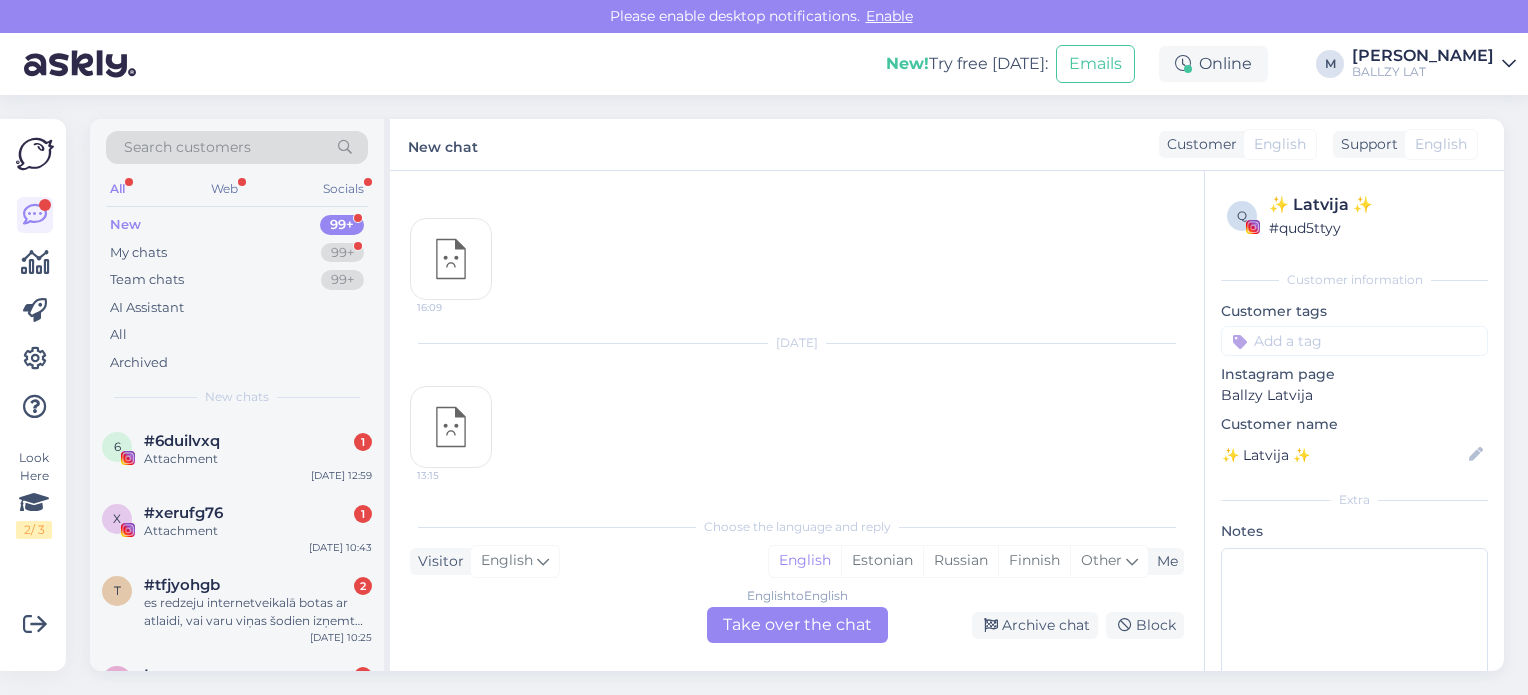 scroll, scrollTop: 1040, scrollLeft: 0, axis: vertical 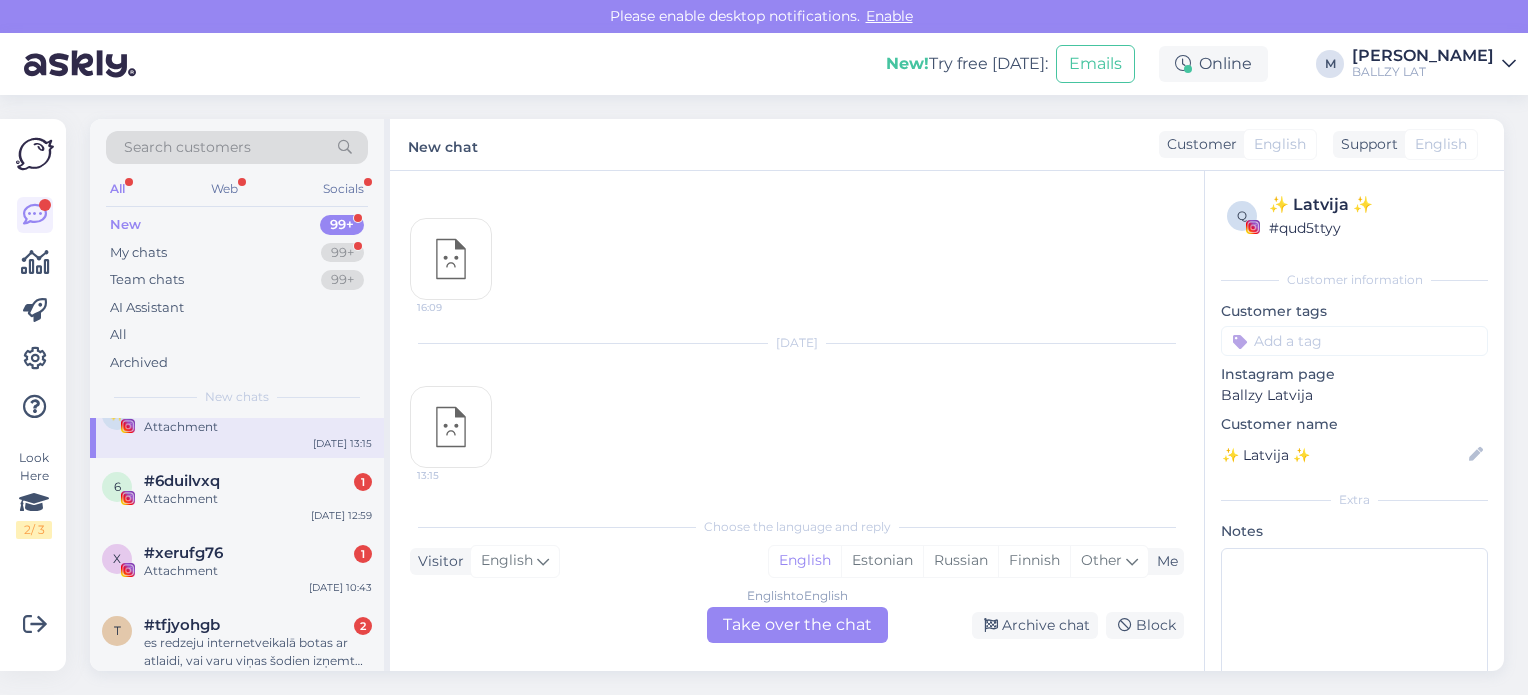 click on "Attachment" at bounding box center (258, 499) 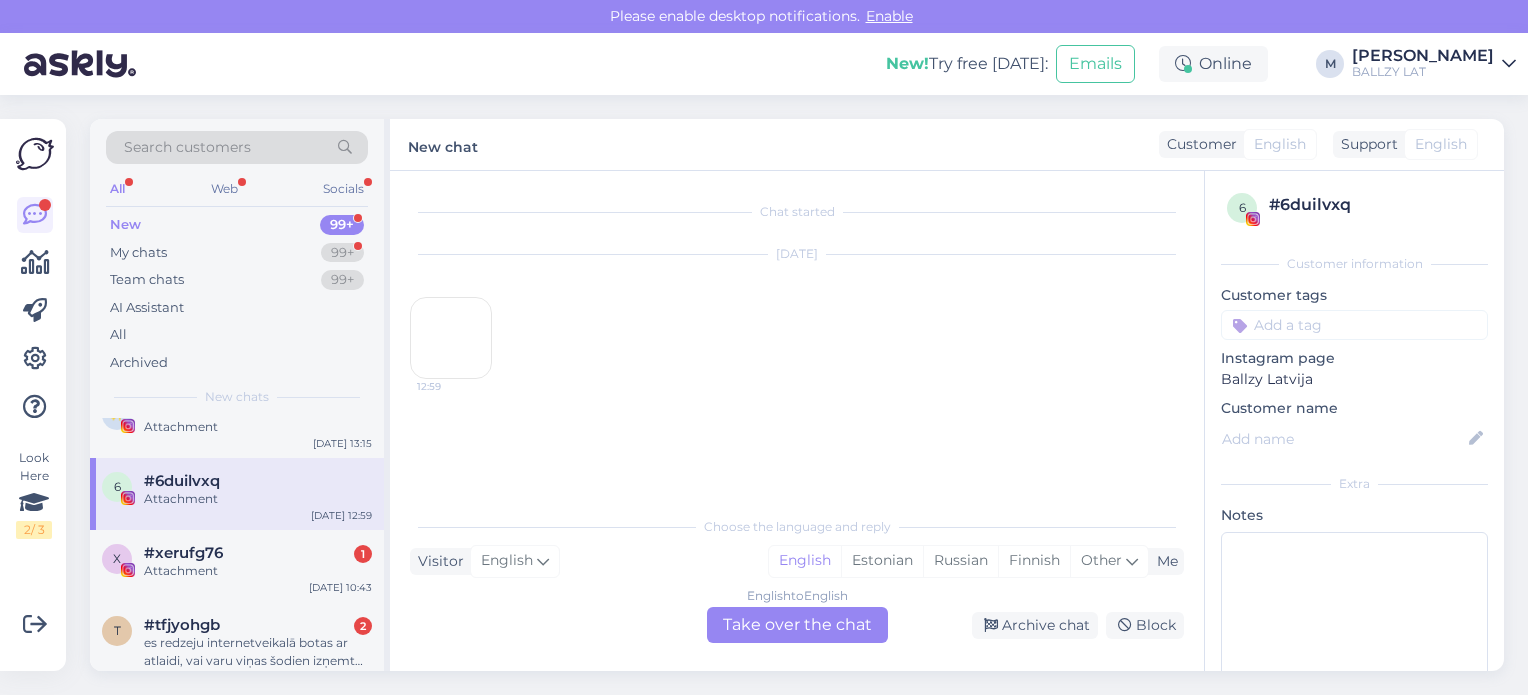 scroll, scrollTop: 0, scrollLeft: 0, axis: both 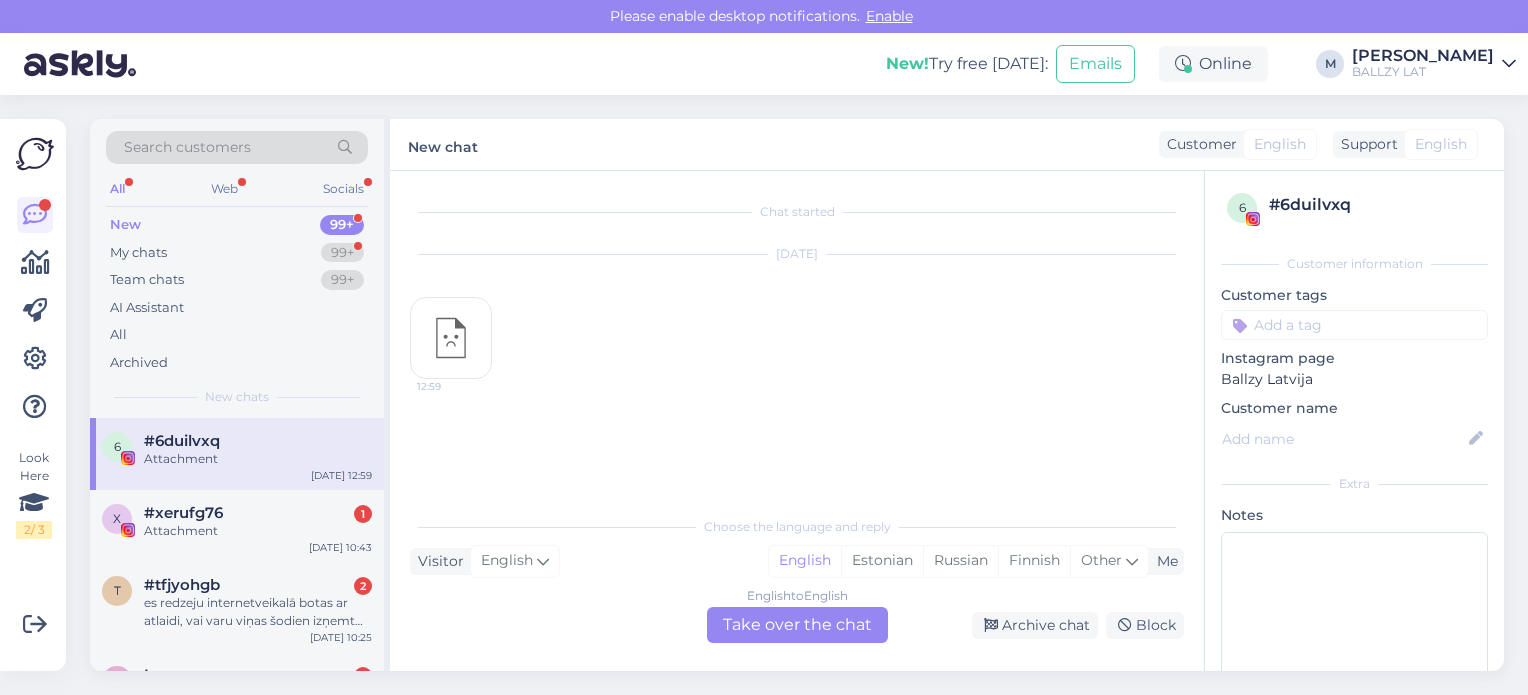 click on "x #xerufg76 1 Attachment [DATE] 10:43" at bounding box center (237, 526) 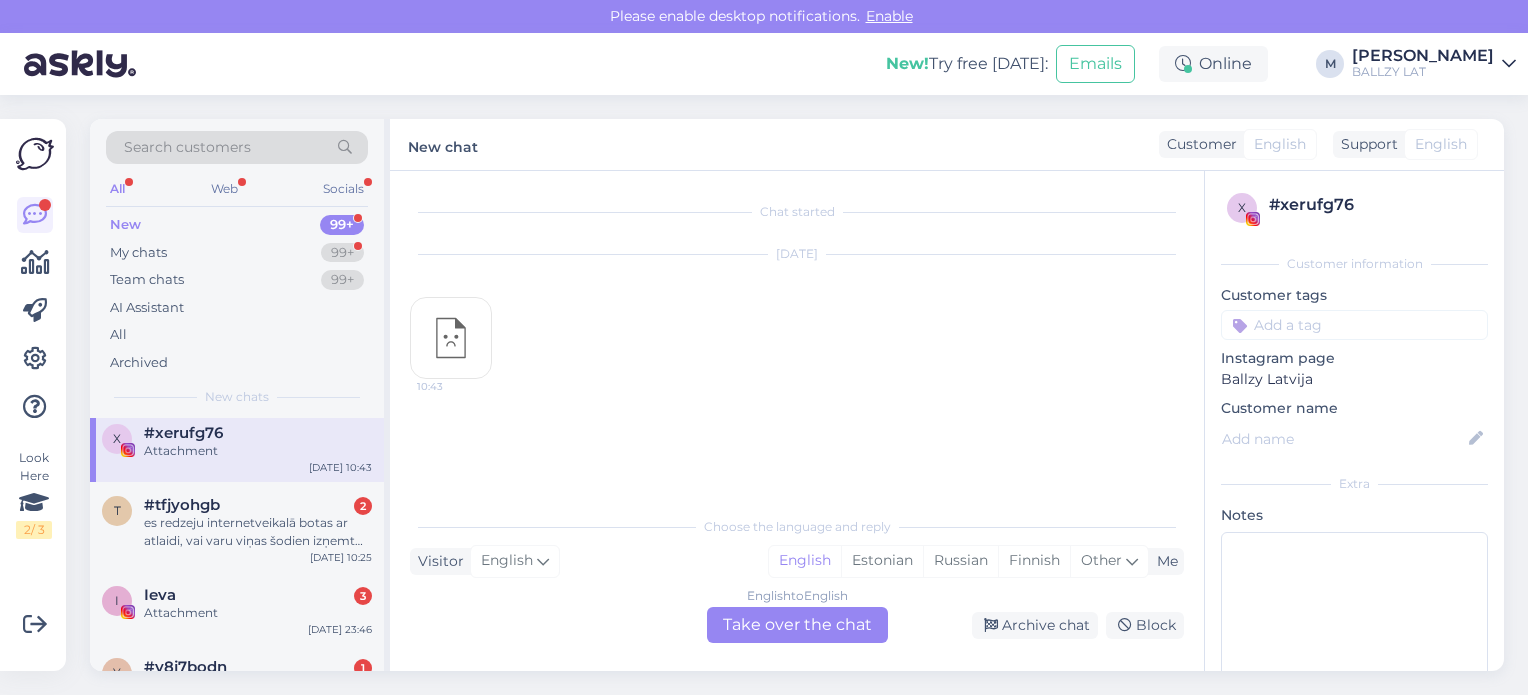 scroll, scrollTop: 1200, scrollLeft: 0, axis: vertical 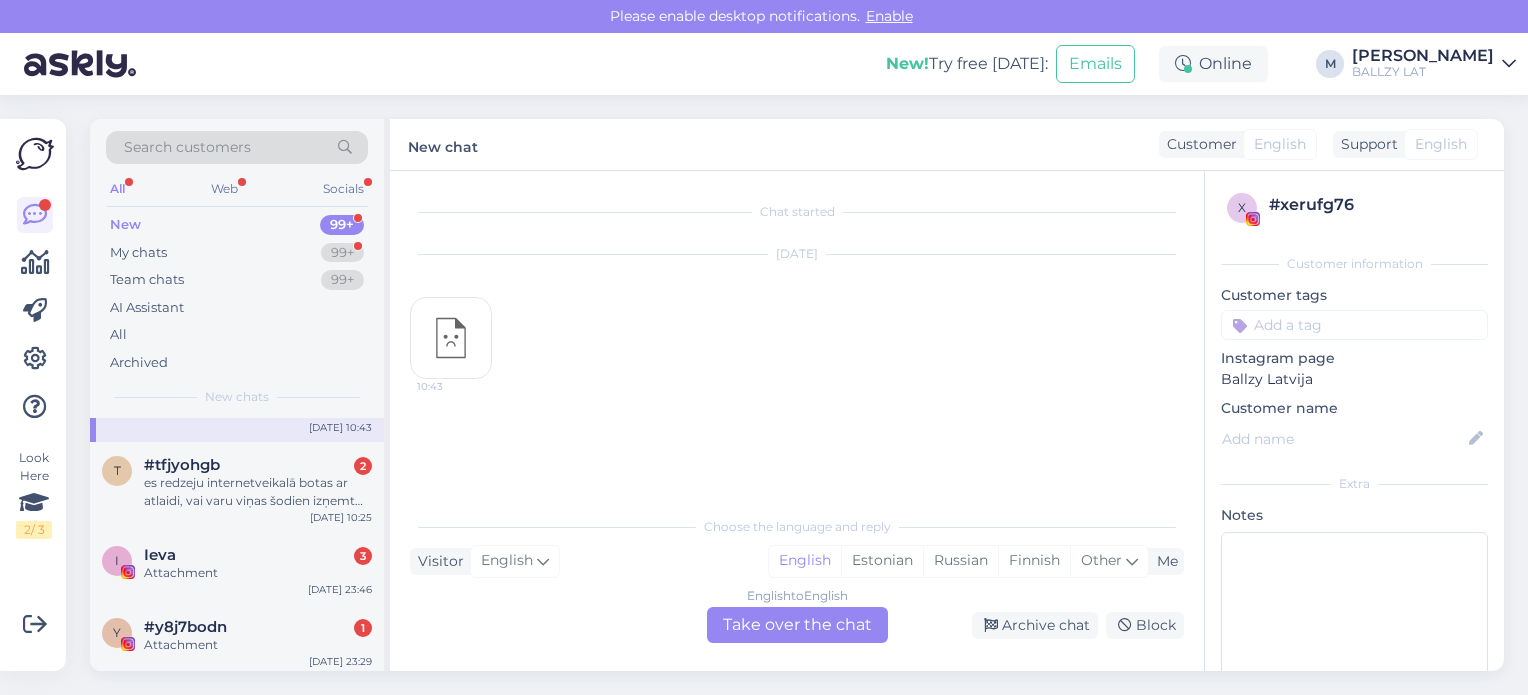 click on "es redzeju internetveikalā botas ar atlaidi, vai varu viņas šodien izņemt kaut kur uz vietas nevis sutit omnivā jo es rit lidoju prom" at bounding box center [258, 492] 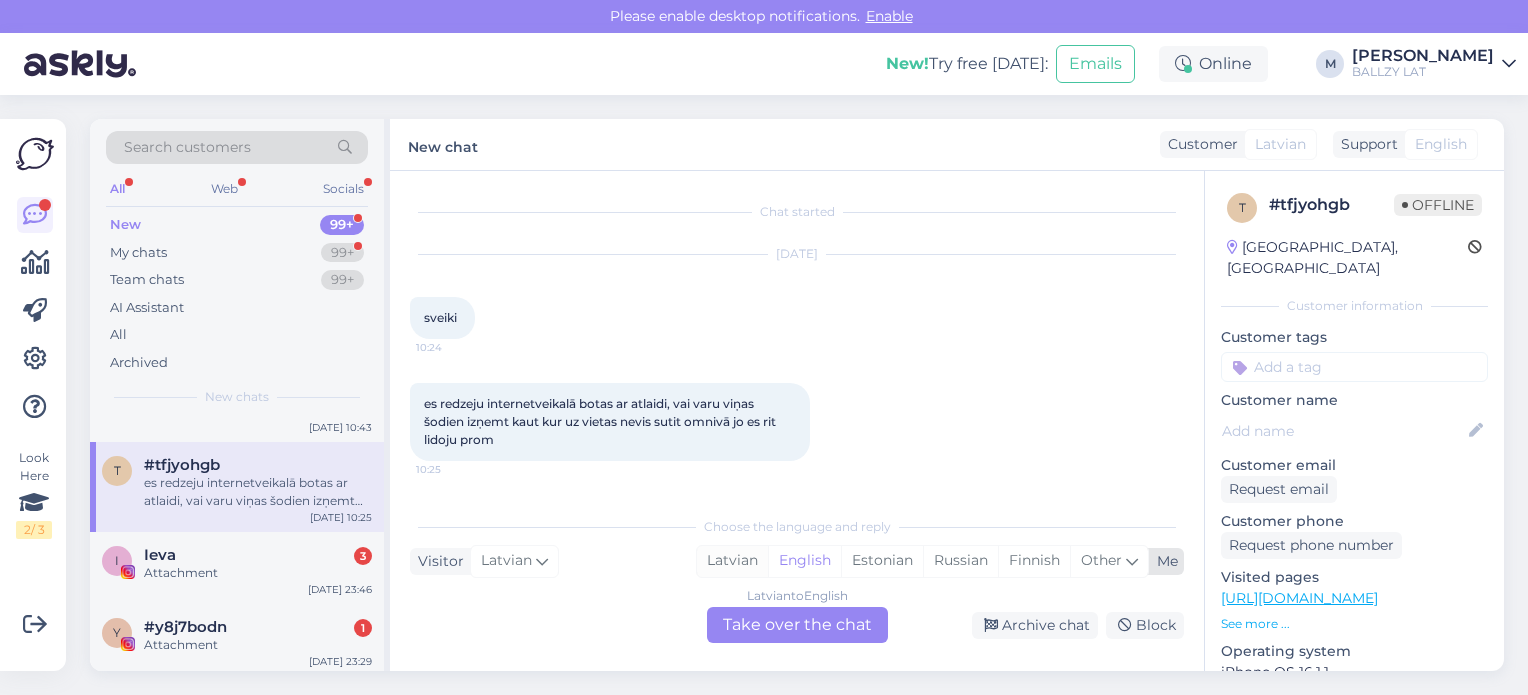 click on "Latvian" at bounding box center (732, 561) 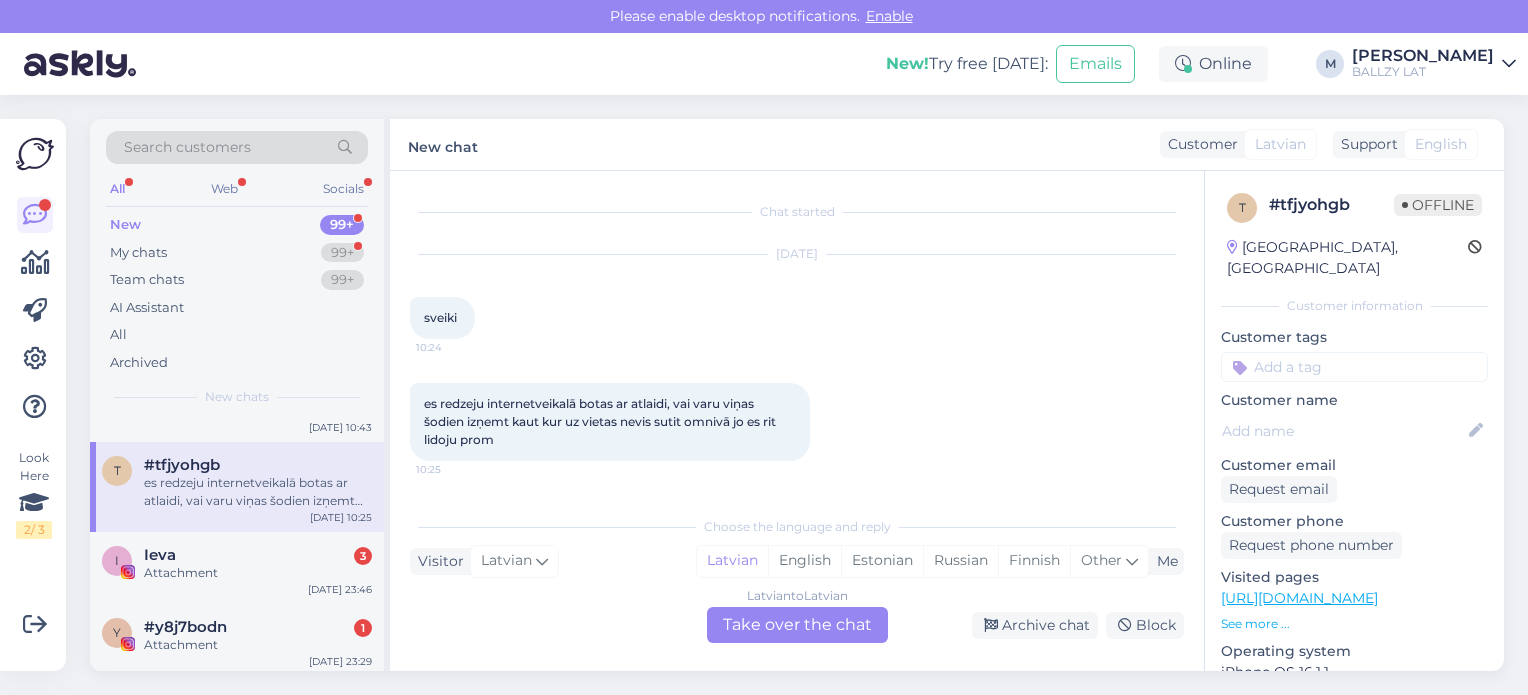 click on "Chat started [DATE] sveiki 10:24  es redzeju internetveikalā botas ar atlaidi, vai varu viņas šodien izņemt kaut kur uz vietas nevis sutit omnivā jo es rit lidoju prom 10:25  Choose the language and reply Visitor Latvian Me Latvian English Estonian Russian Finnish Other Latvian  to  [GEOGRAPHIC_DATA] Take over the chat Archive chat Block" at bounding box center (797, 421) 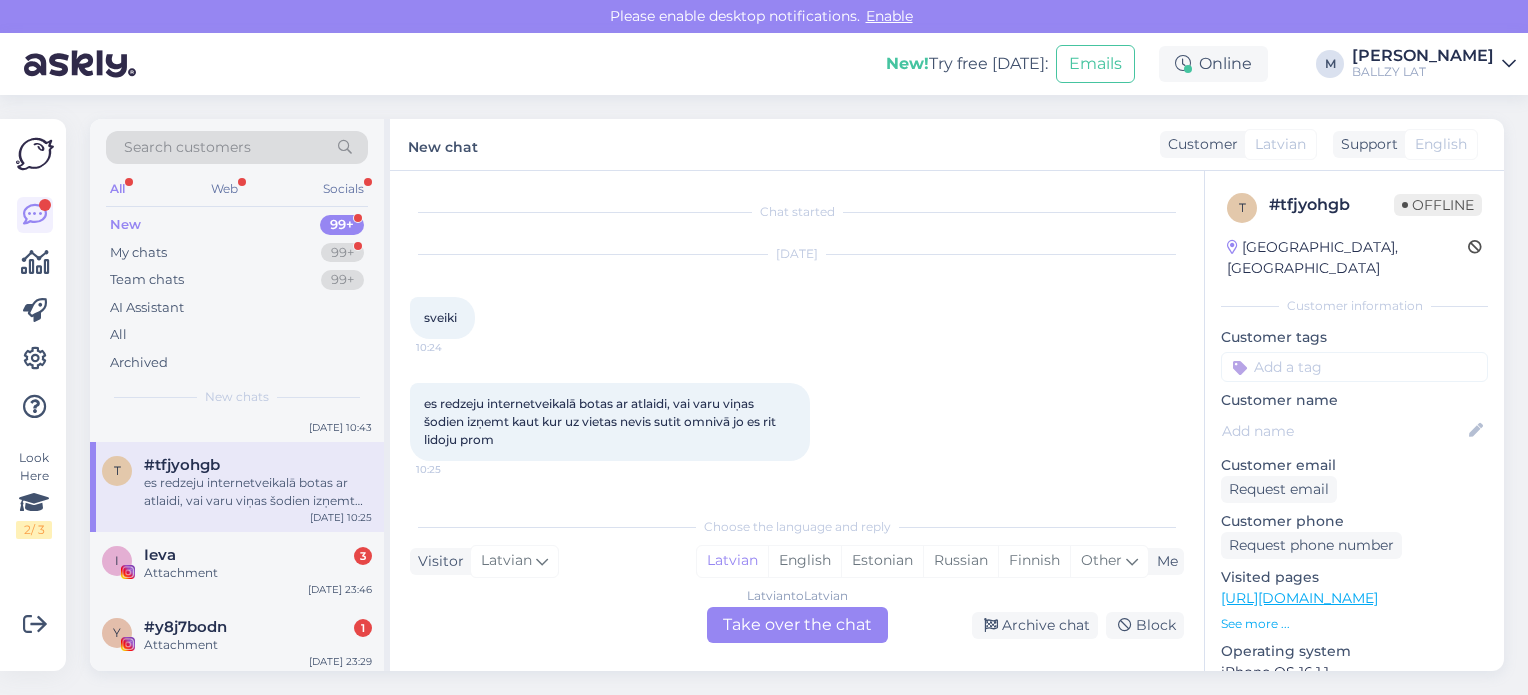 click on "Latvian  to  Latvian Take over the chat" at bounding box center [797, 625] 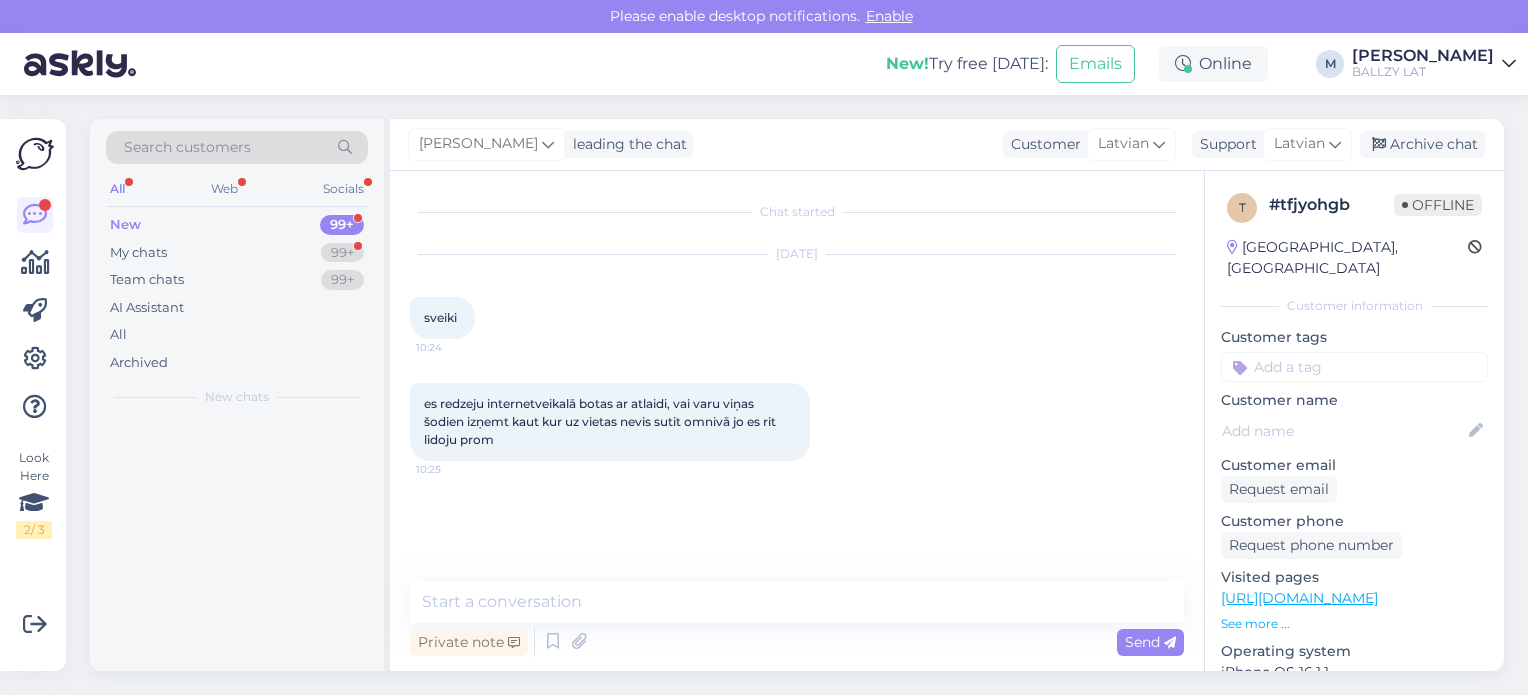 scroll, scrollTop: 0, scrollLeft: 0, axis: both 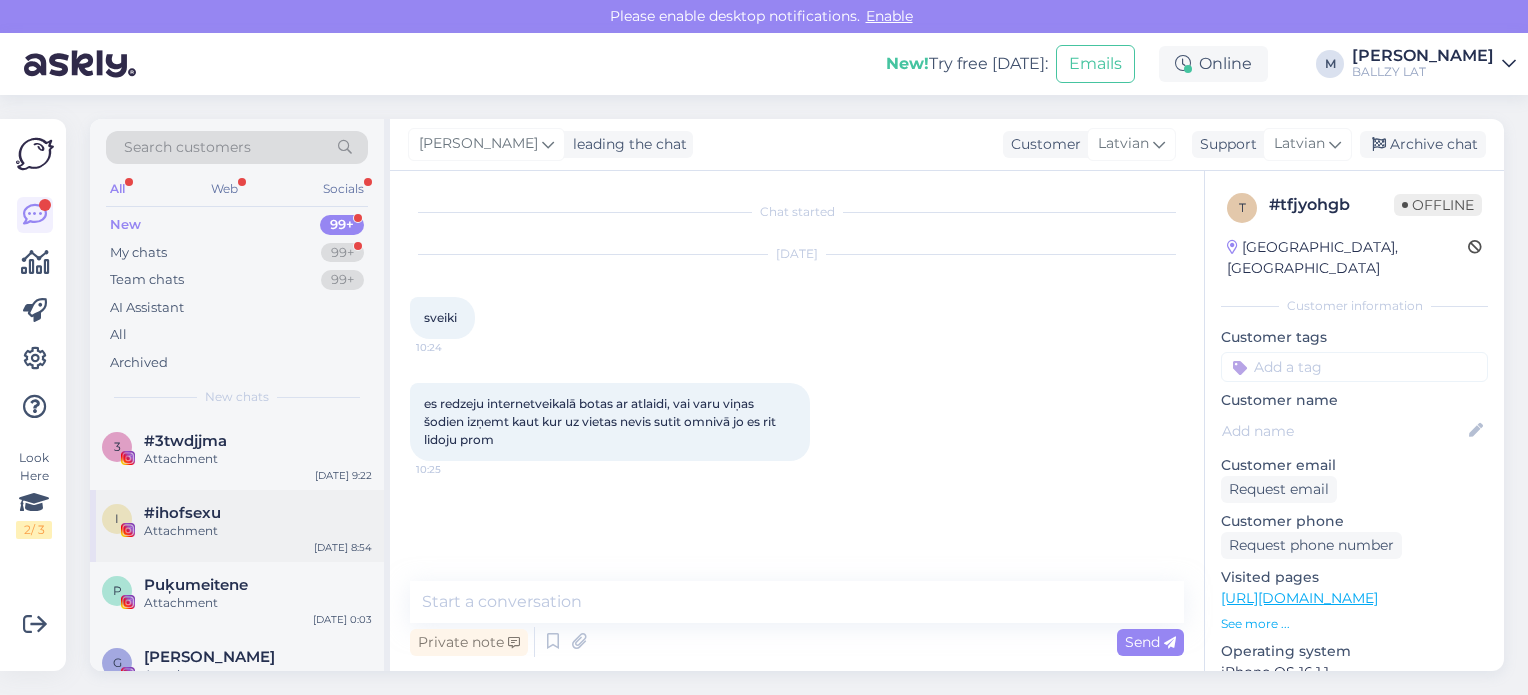 click on "i #ihofsexu Attachment [DATE] 8:54" at bounding box center (237, 526) 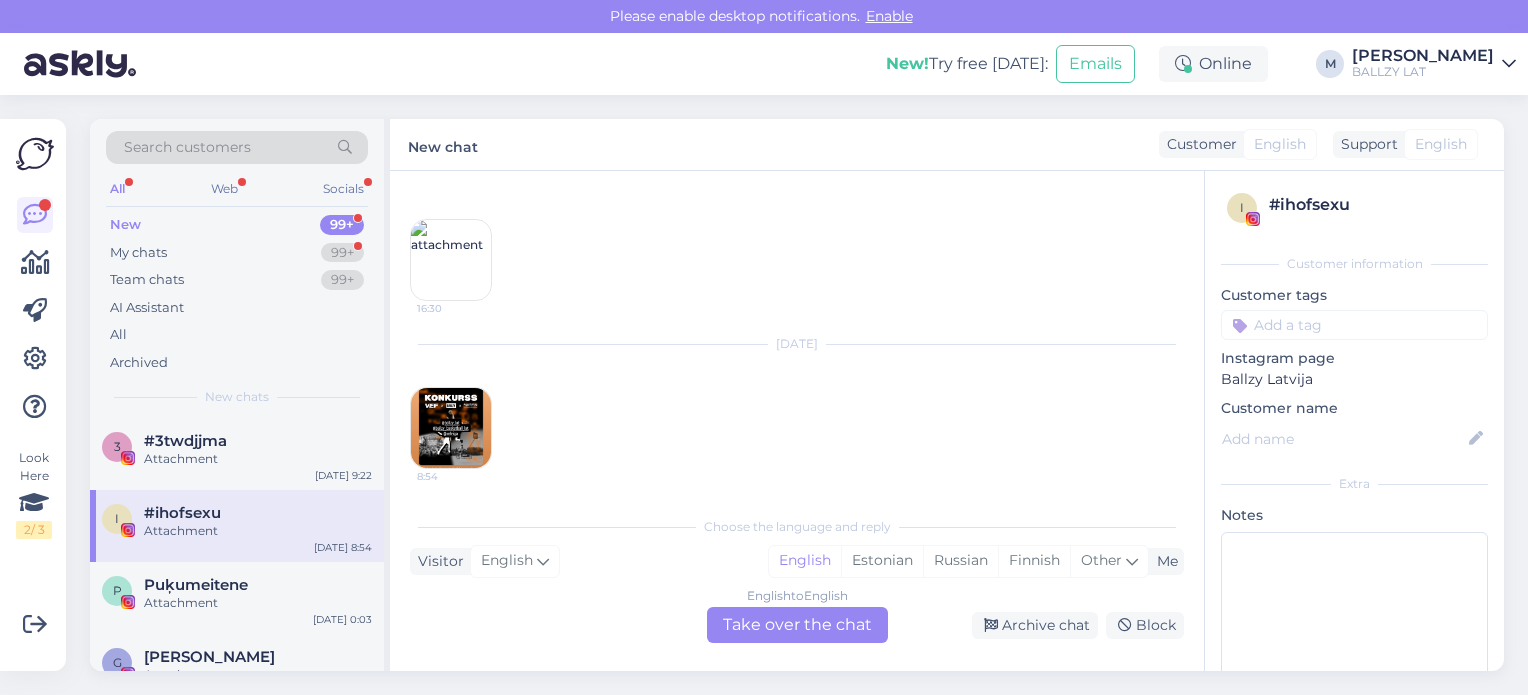 scroll, scrollTop: 910, scrollLeft: 0, axis: vertical 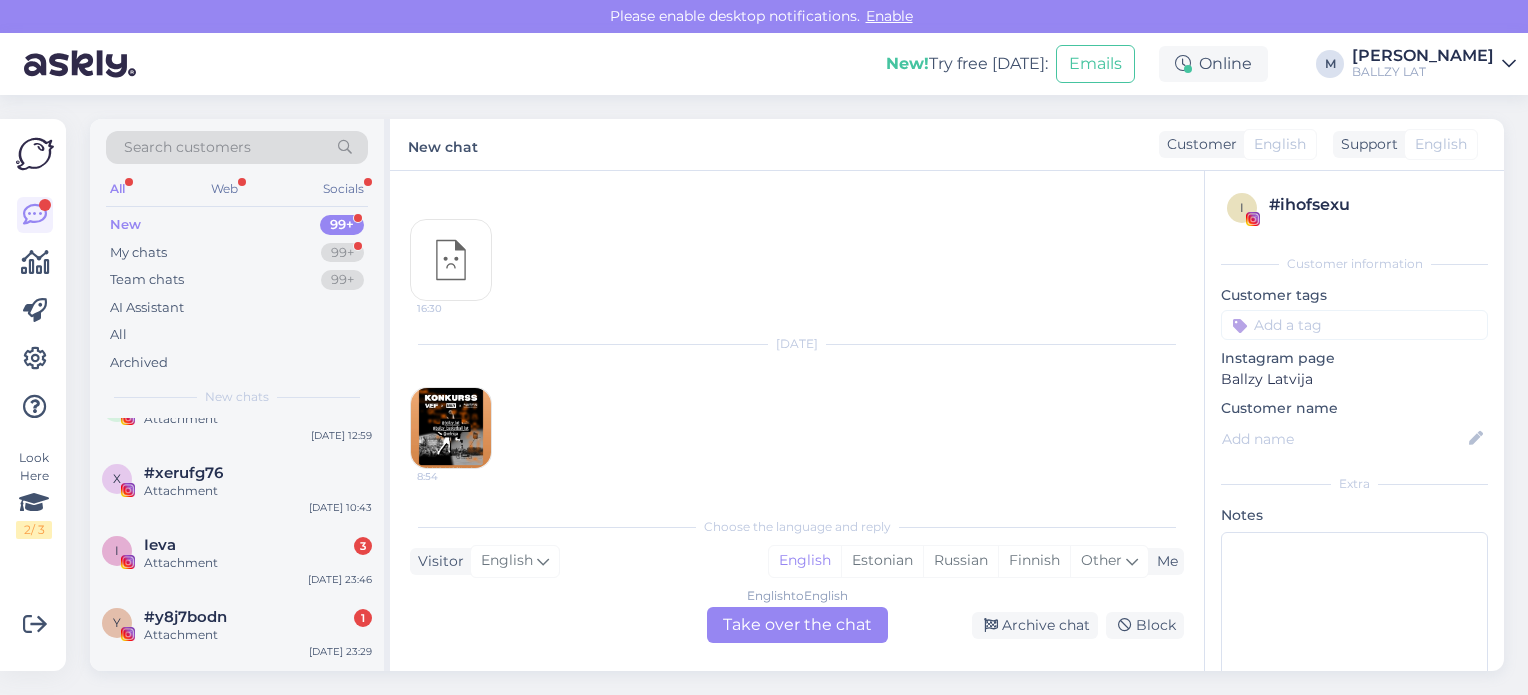 click on "Ieva 3" at bounding box center [258, 545] 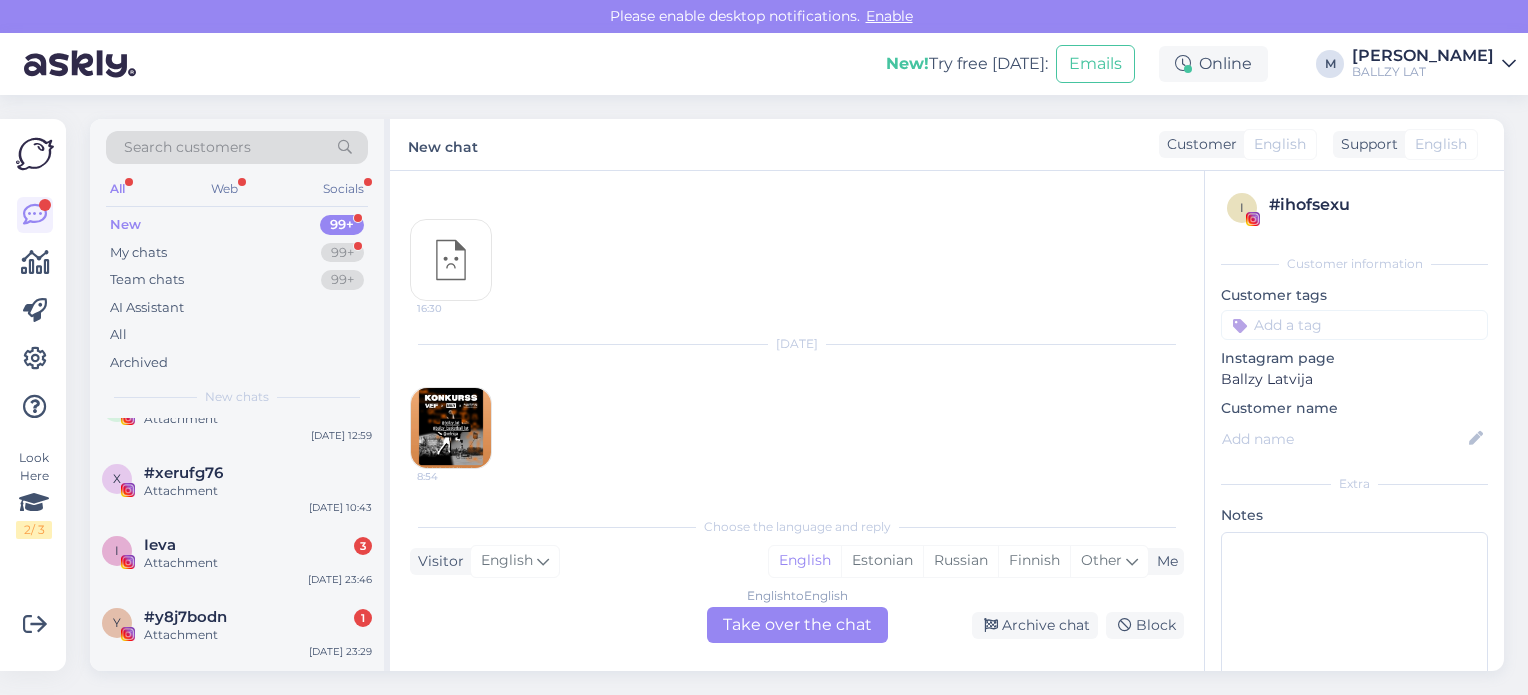 scroll, scrollTop: 227, scrollLeft: 0, axis: vertical 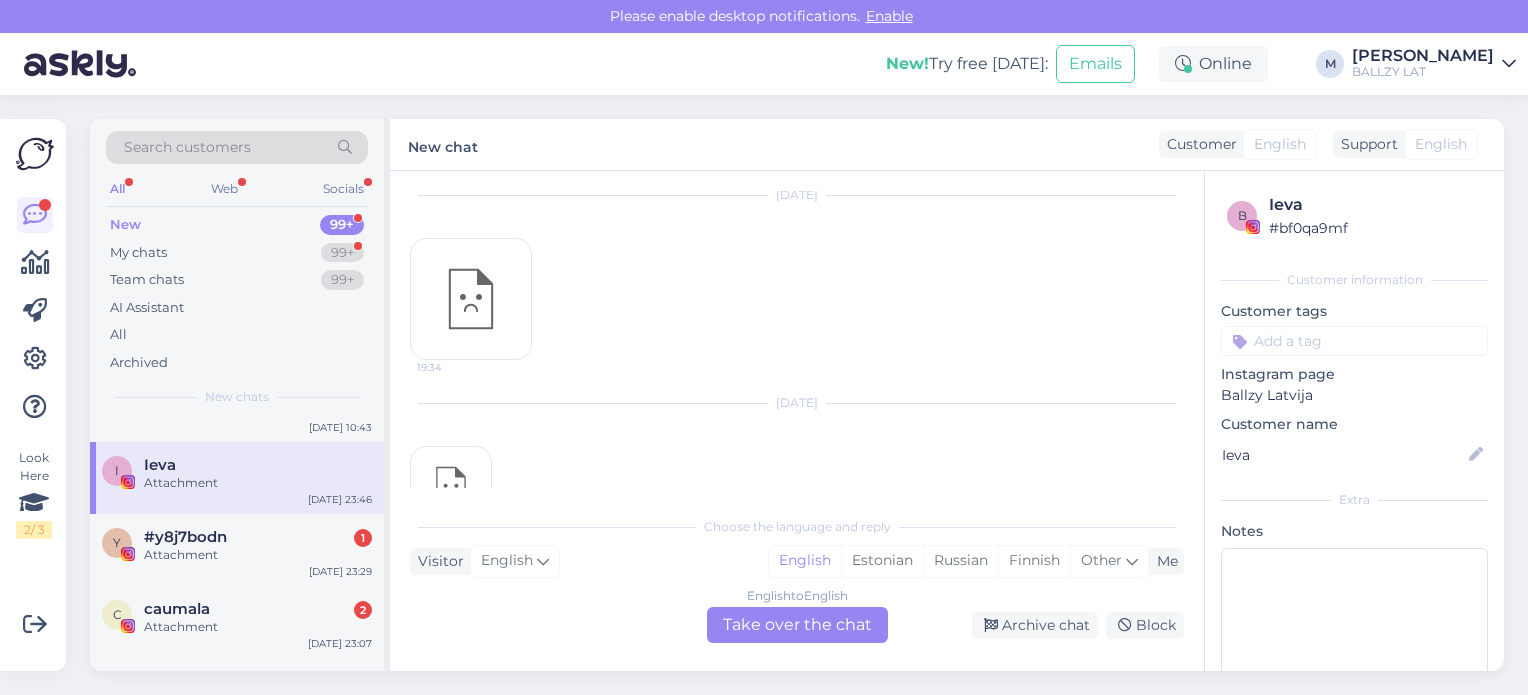 click on "Attachment" at bounding box center (258, 555) 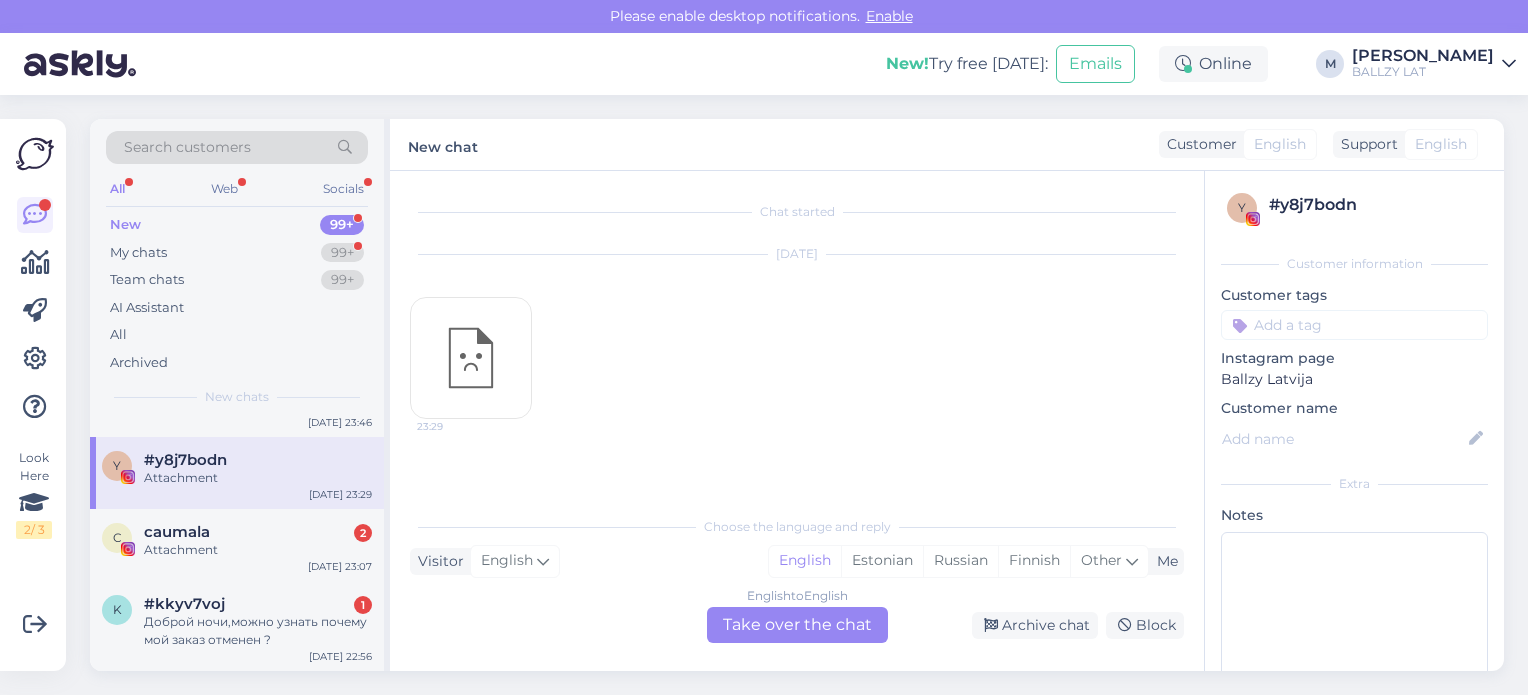 scroll, scrollTop: 1280, scrollLeft: 0, axis: vertical 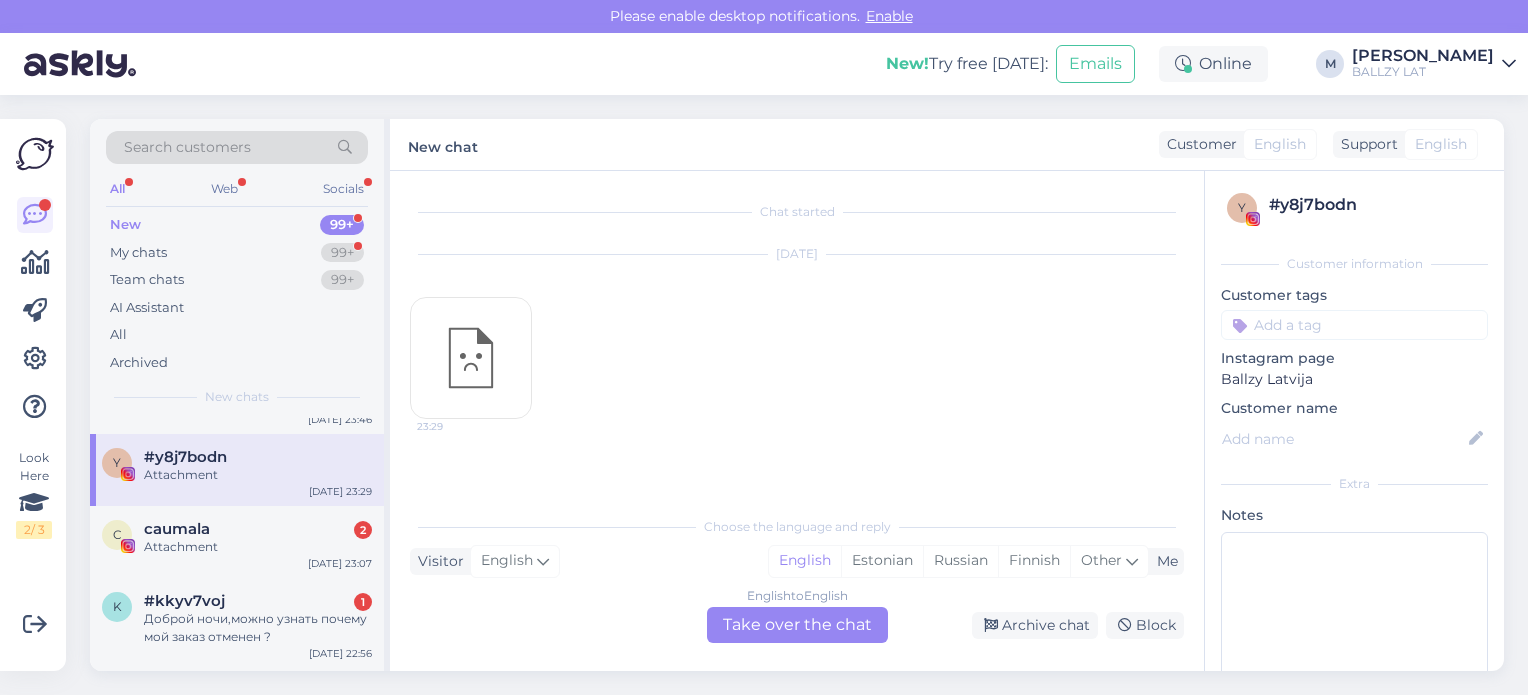 click on "Attachment" at bounding box center (258, 547) 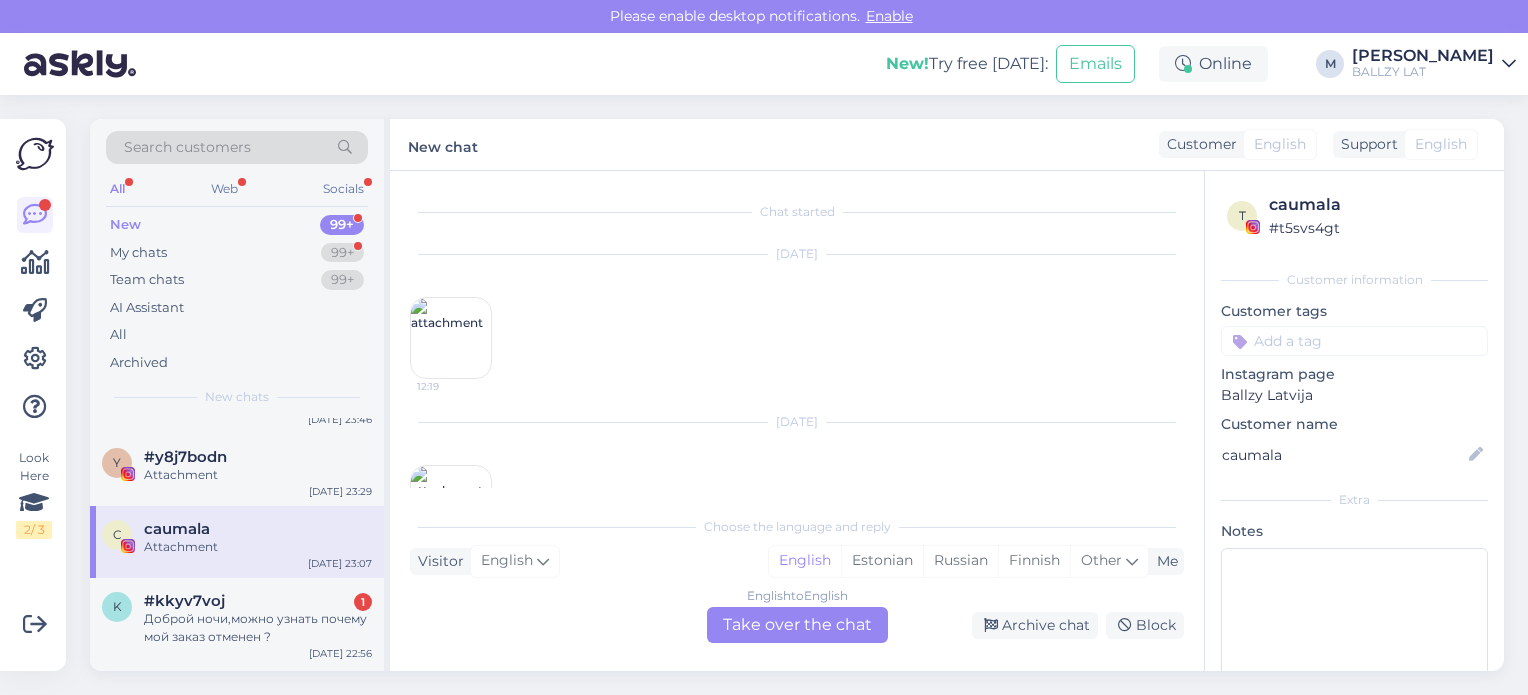 scroll, scrollTop: 80, scrollLeft: 0, axis: vertical 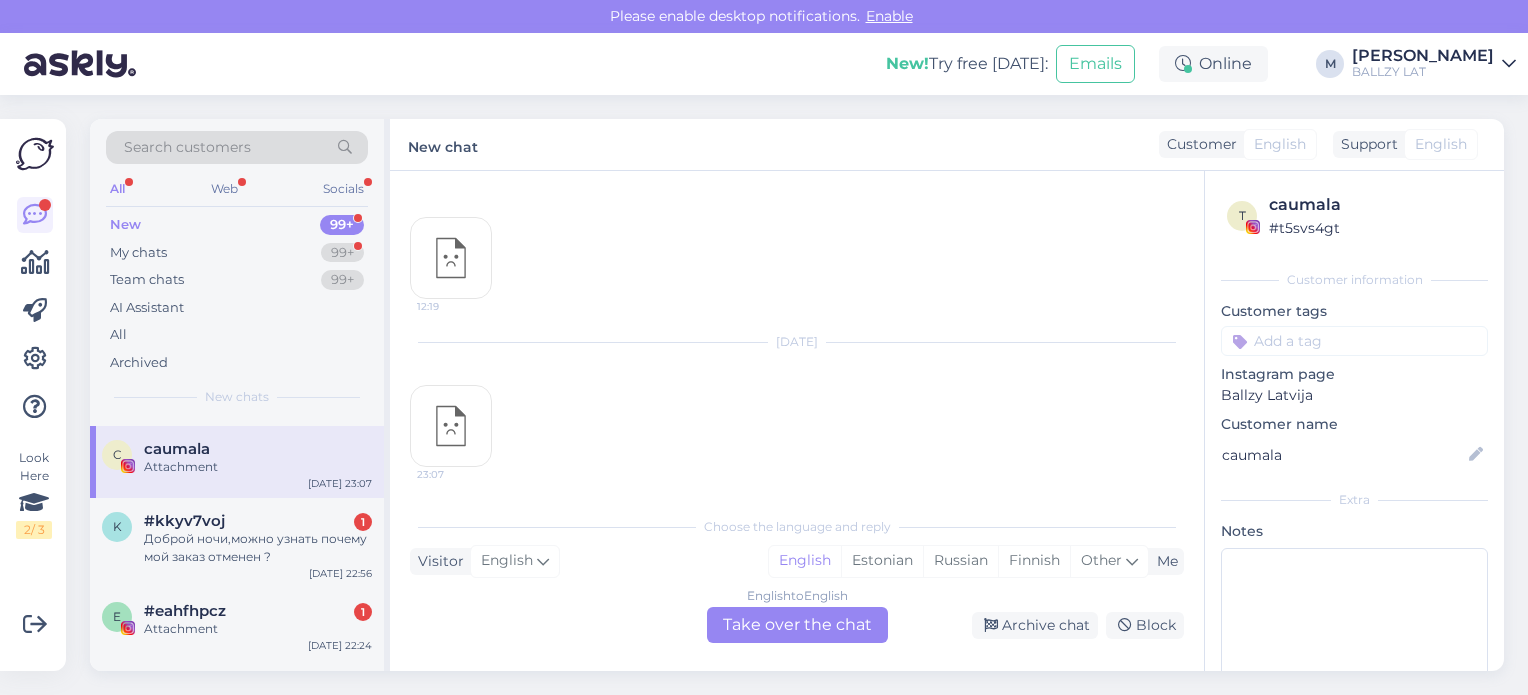 click on "Доброй ночи,можно узнать почему мой заказ отменен ?" at bounding box center [258, 548] 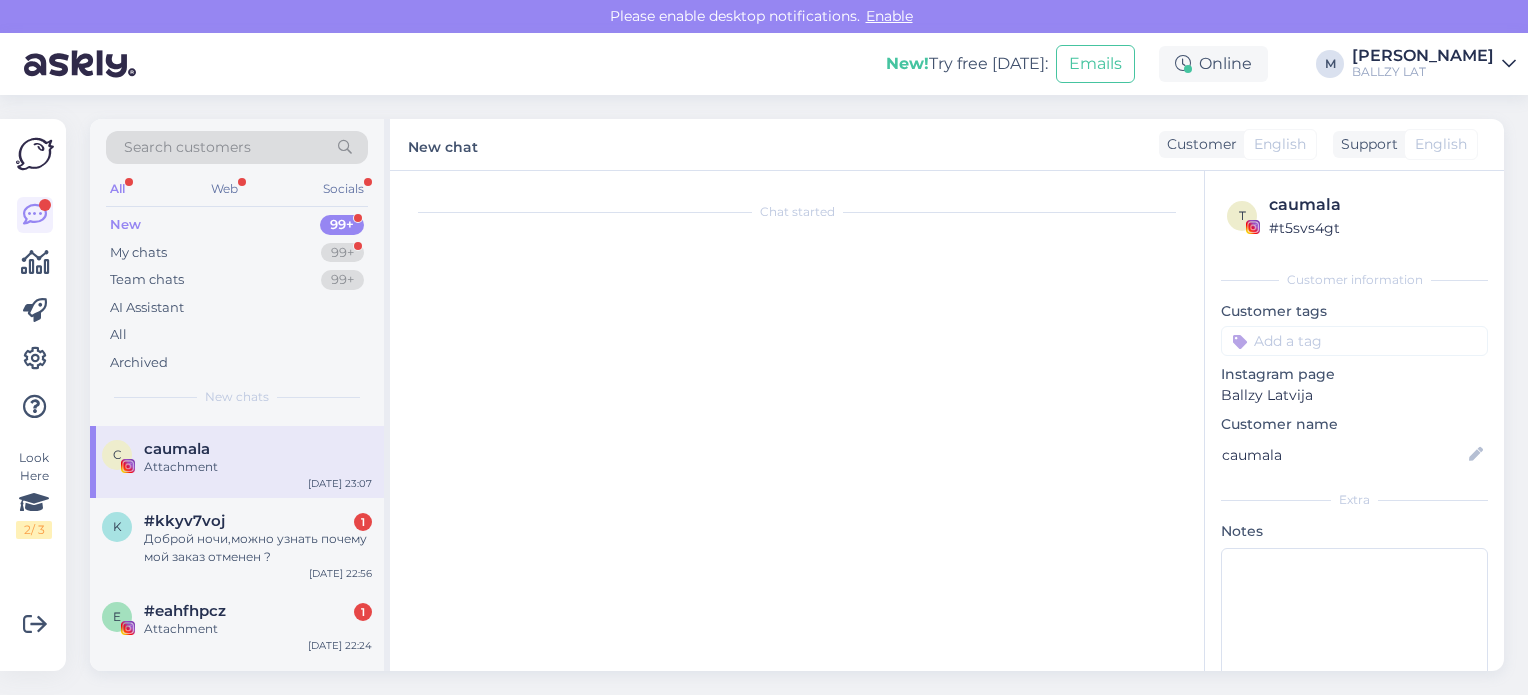 scroll, scrollTop: 0, scrollLeft: 0, axis: both 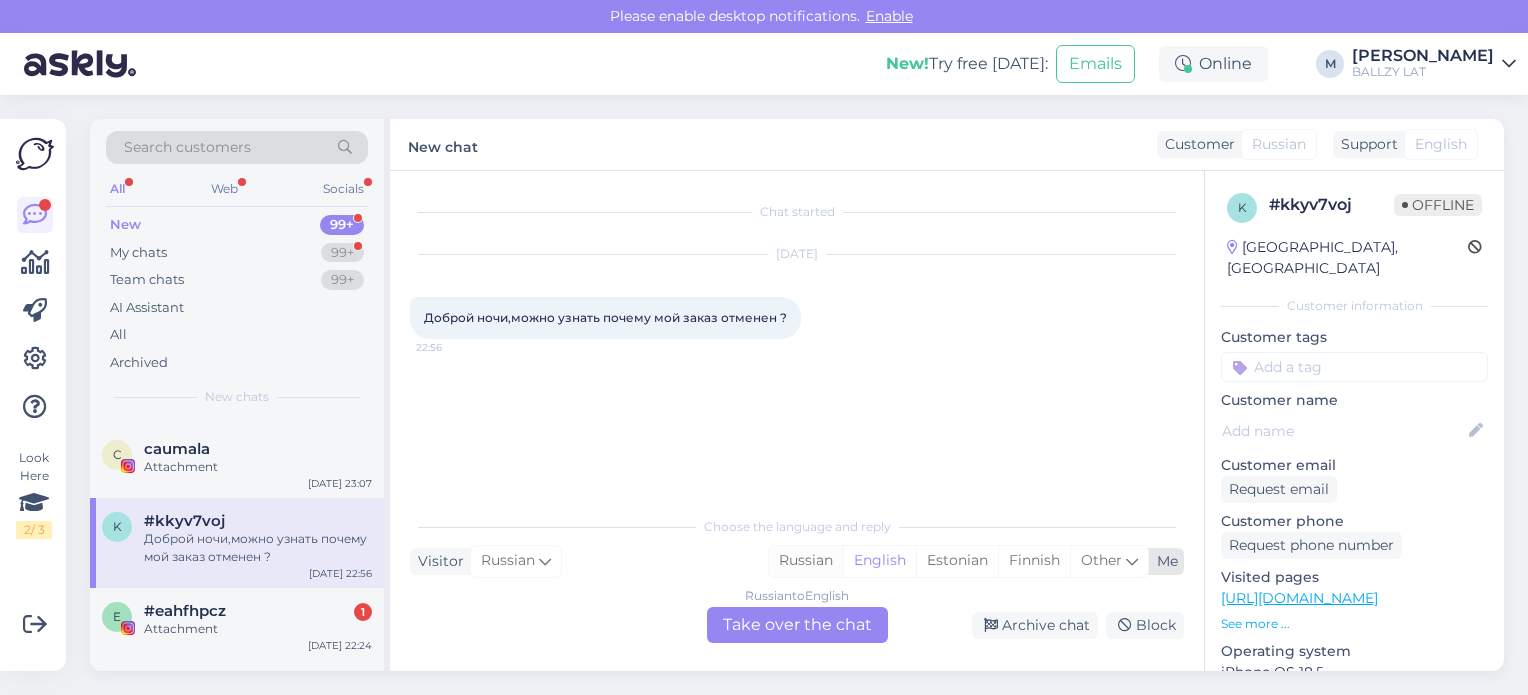 click on "Russian" at bounding box center (806, 561) 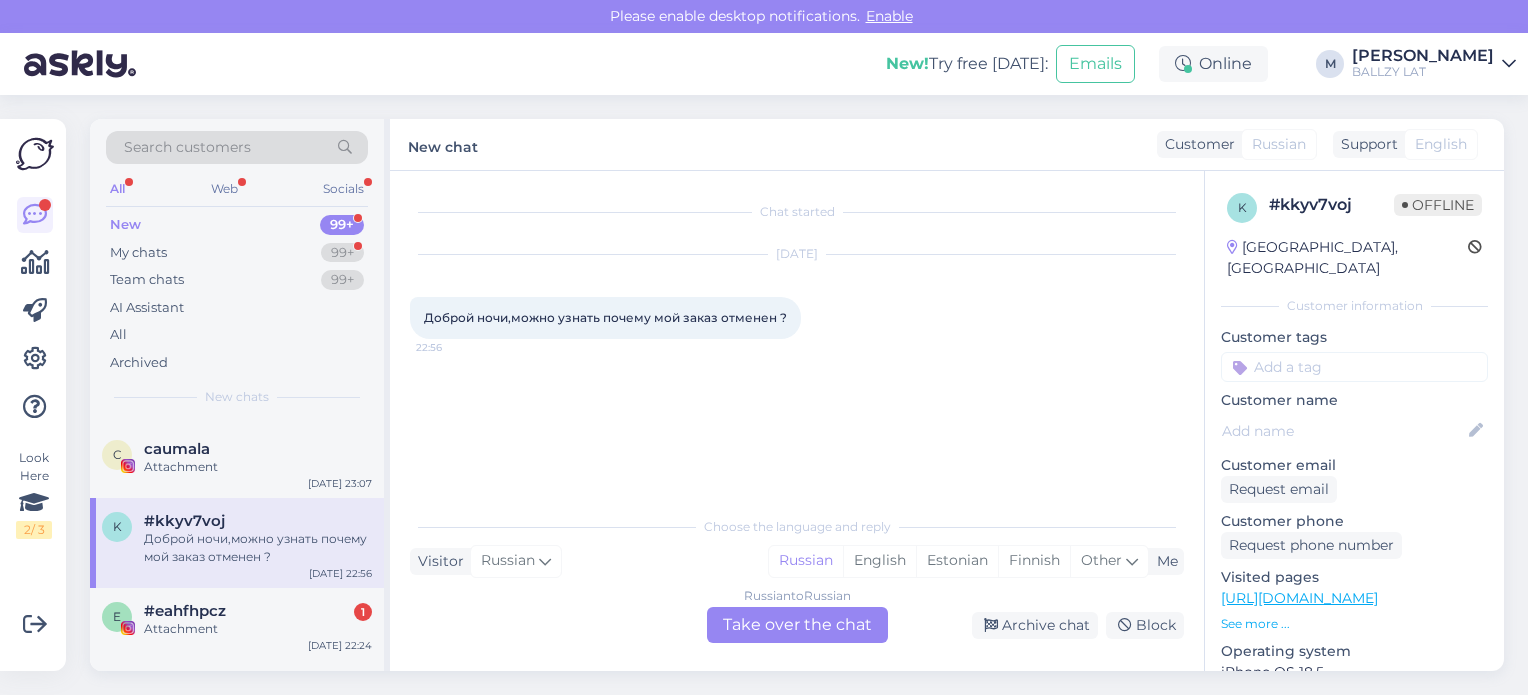 click on "Russian  to  Russian Take over the chat" at bounding box center [797, 625] 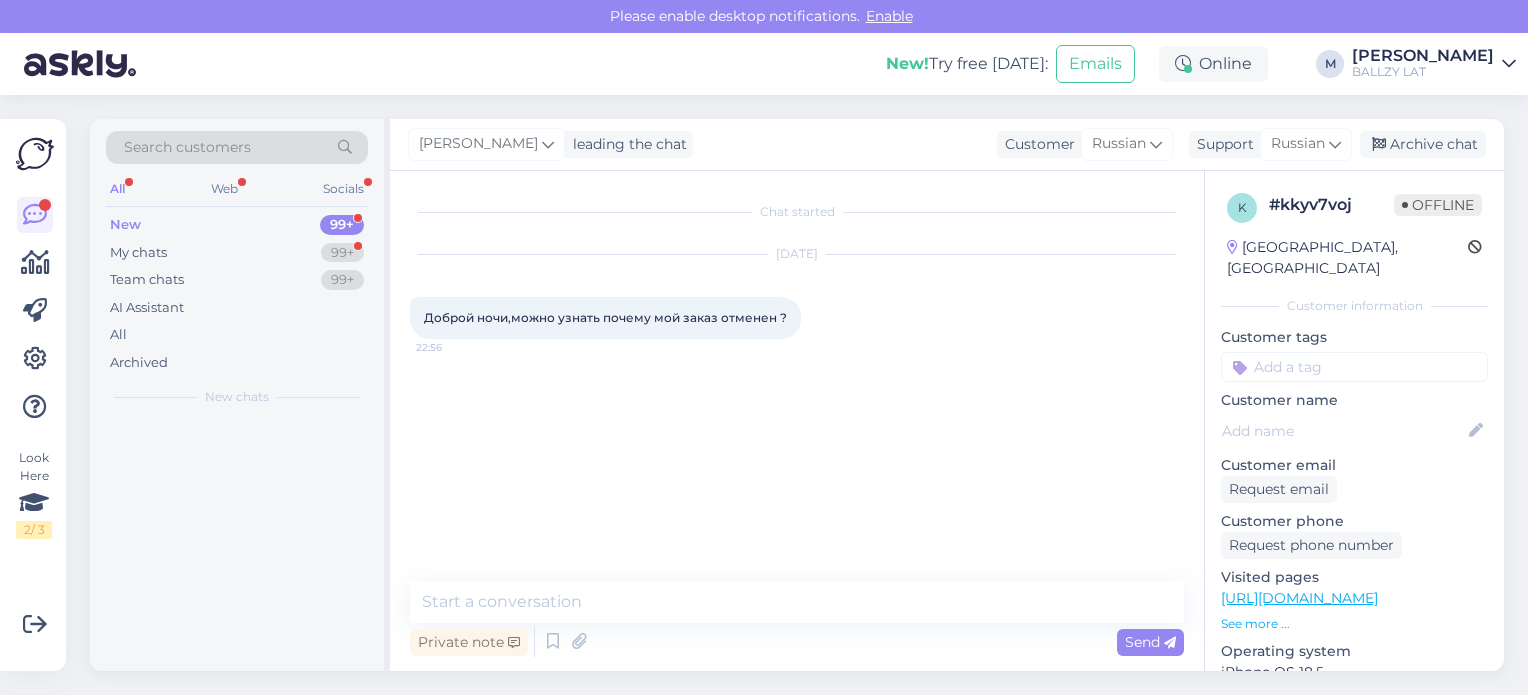 scroll, scrollTop: 0, scrollLeft: 0, axis: both 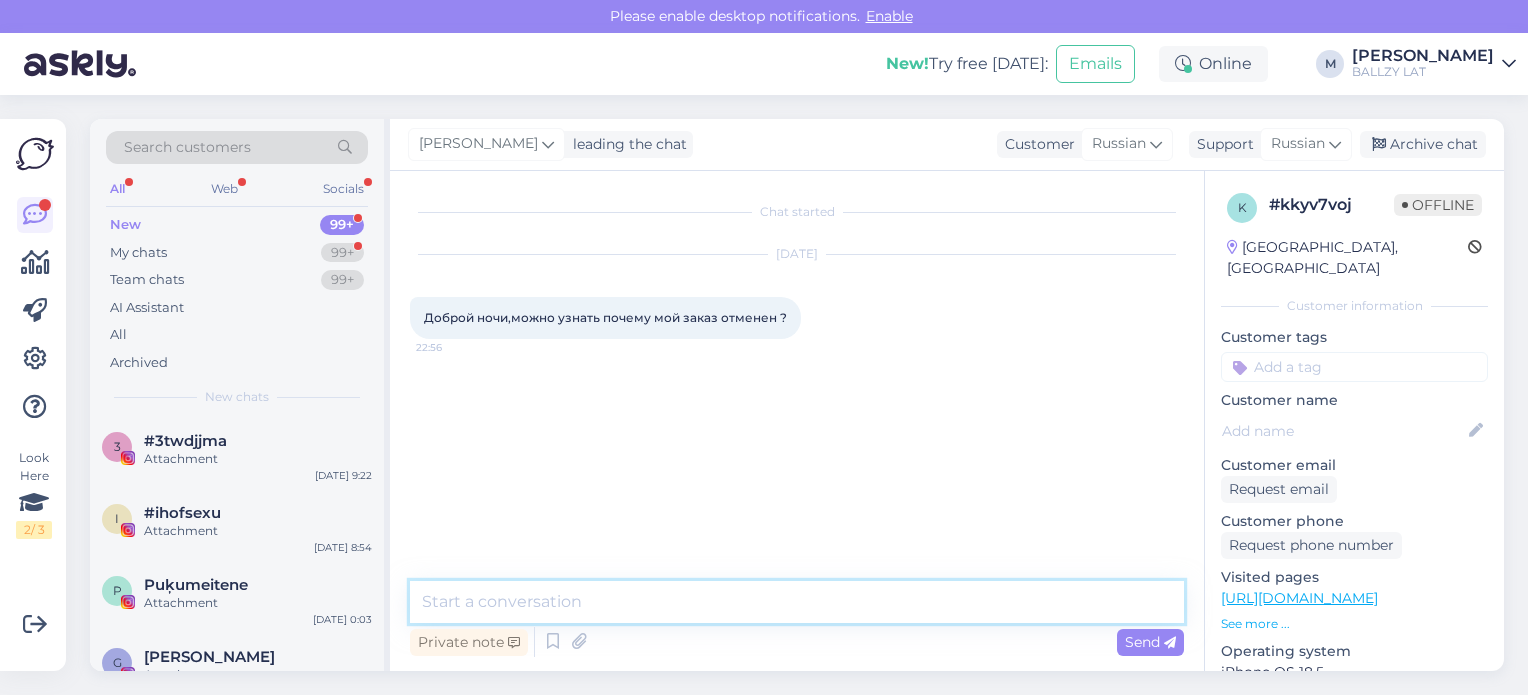 click at bounding box center [797, 602] 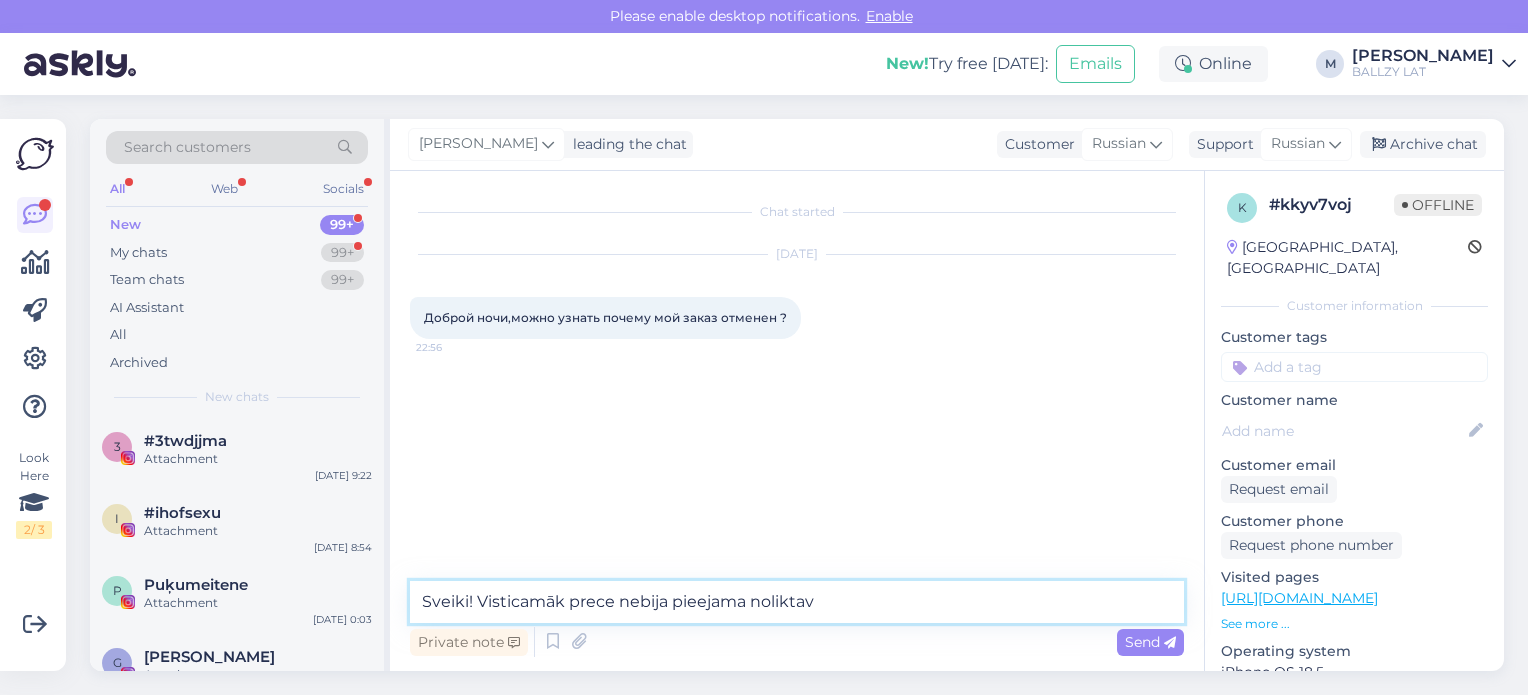 type on "Sveiki! Visticamāk prece nebija pieejama noliktavā" 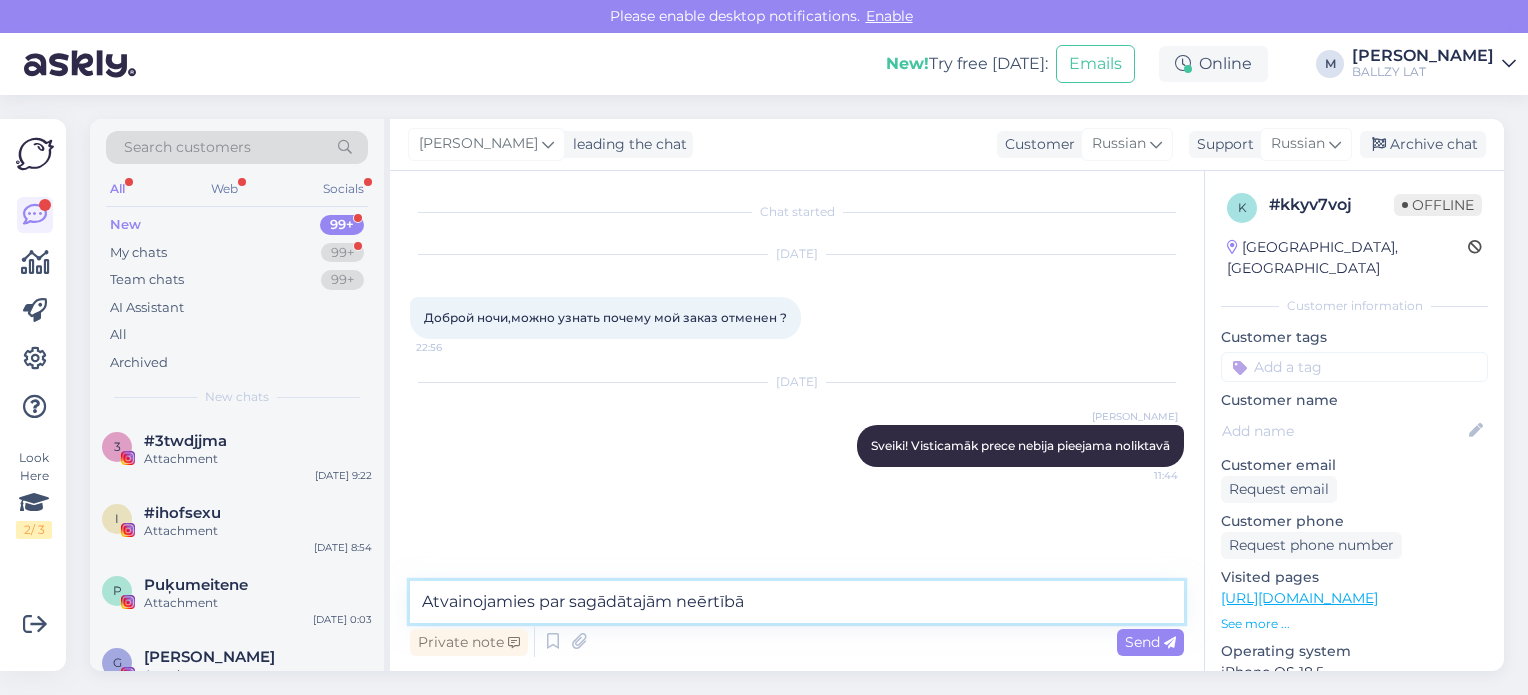 type on "Atvainojamies par sagādātajām neērtībām" 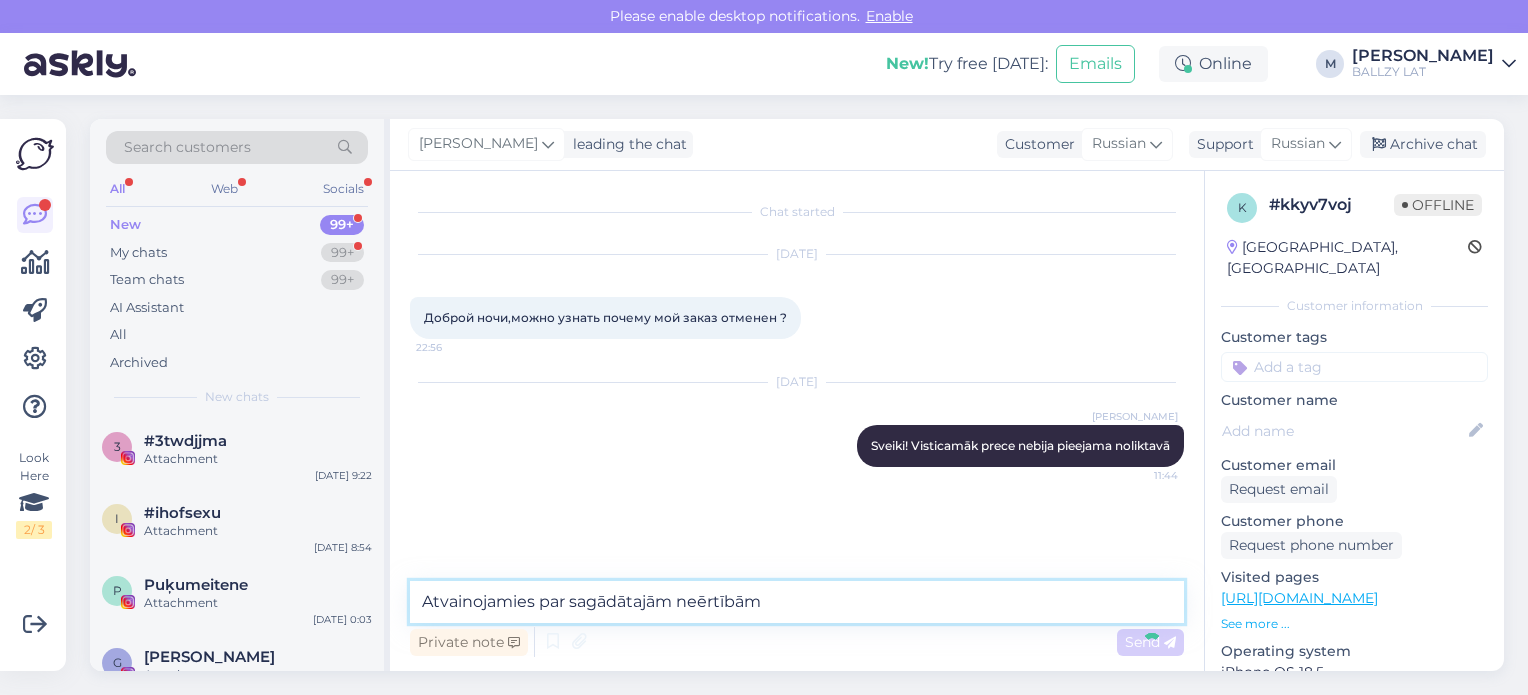 type 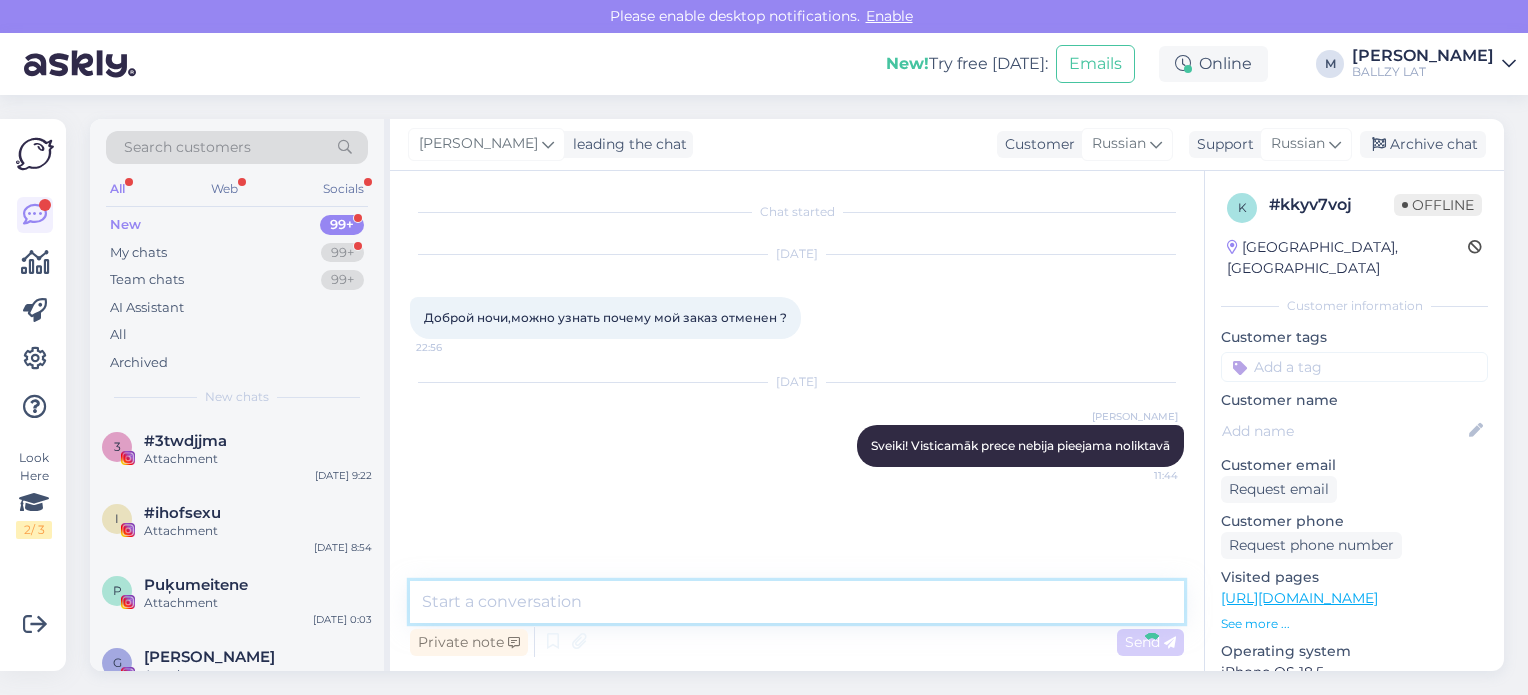 scroll, scrollTop: 12, scrollLeft: 0, axis: vertical 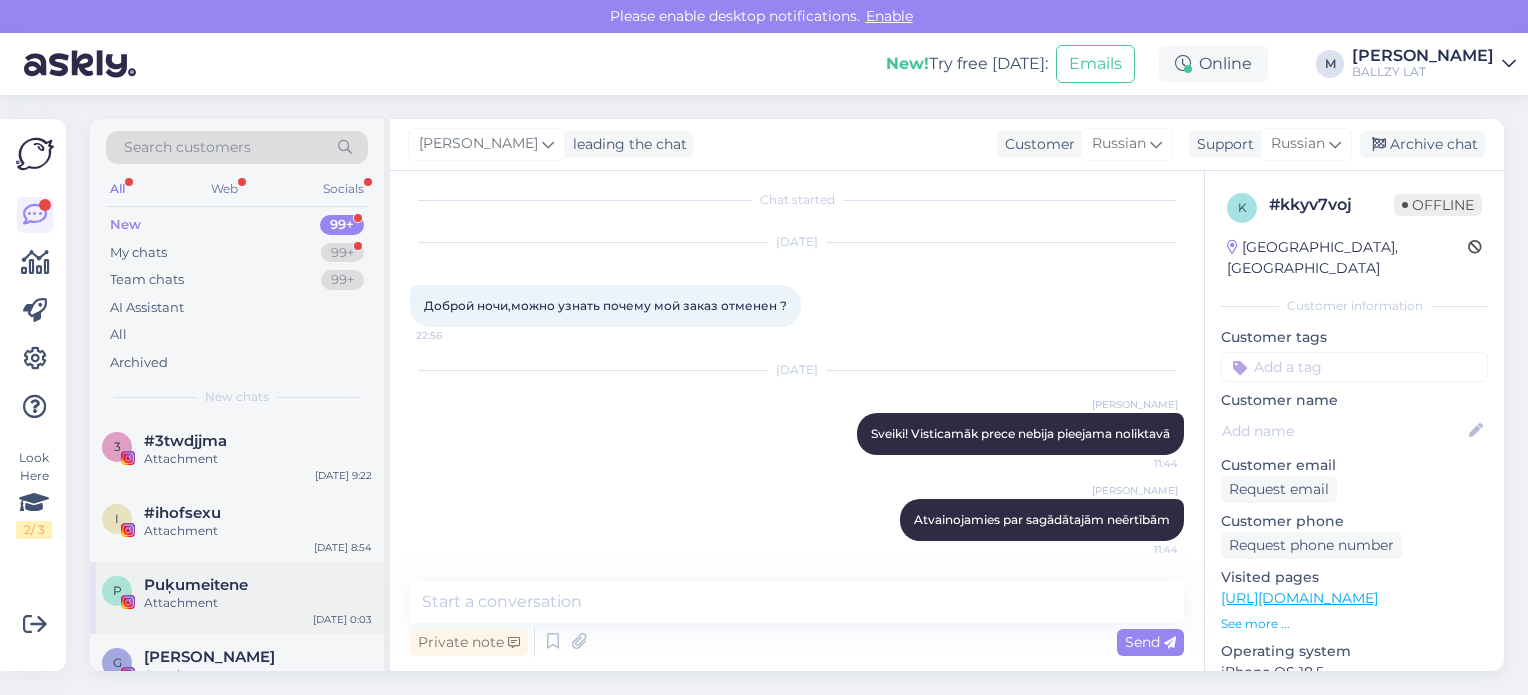 click on "Puķumeitene" at bounding box center (258, 585) 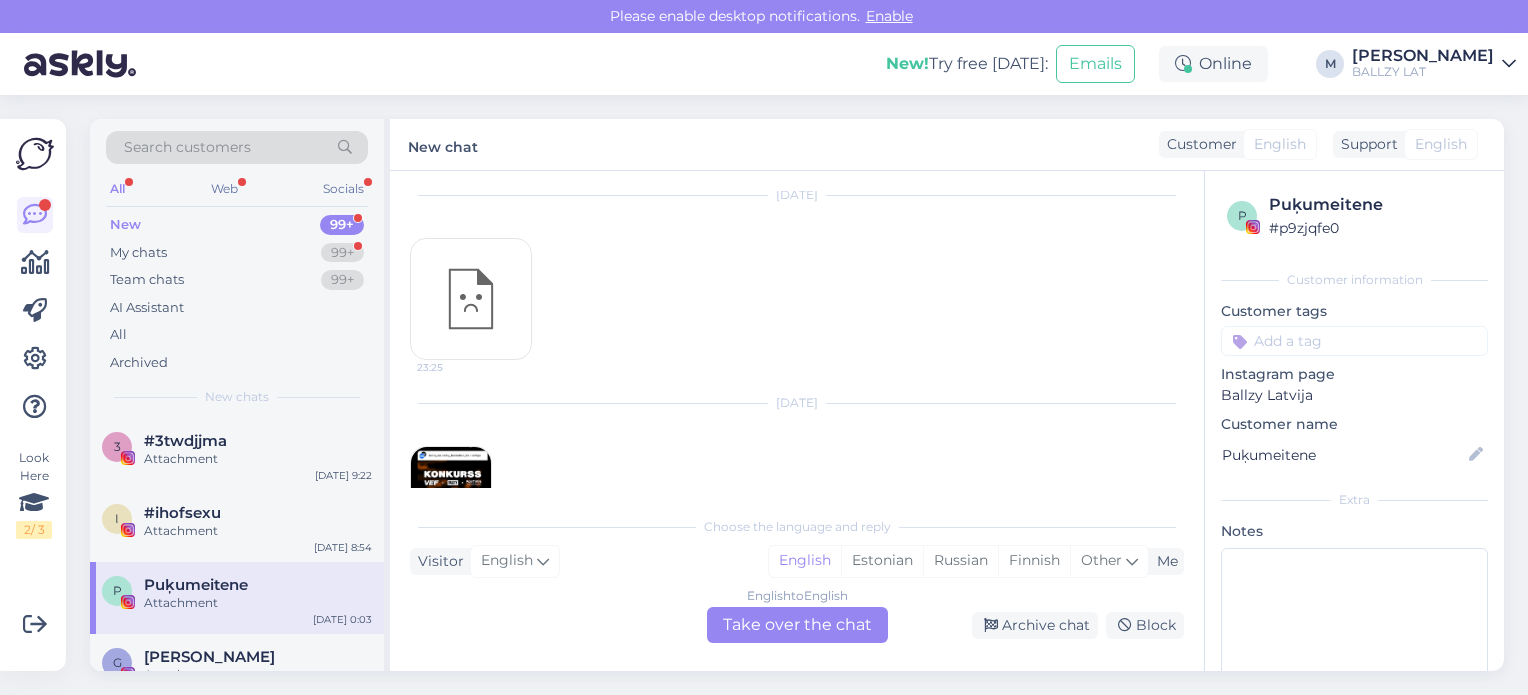 scroll, scrollTop: 395, scrollLeft: 0, axis: vertical 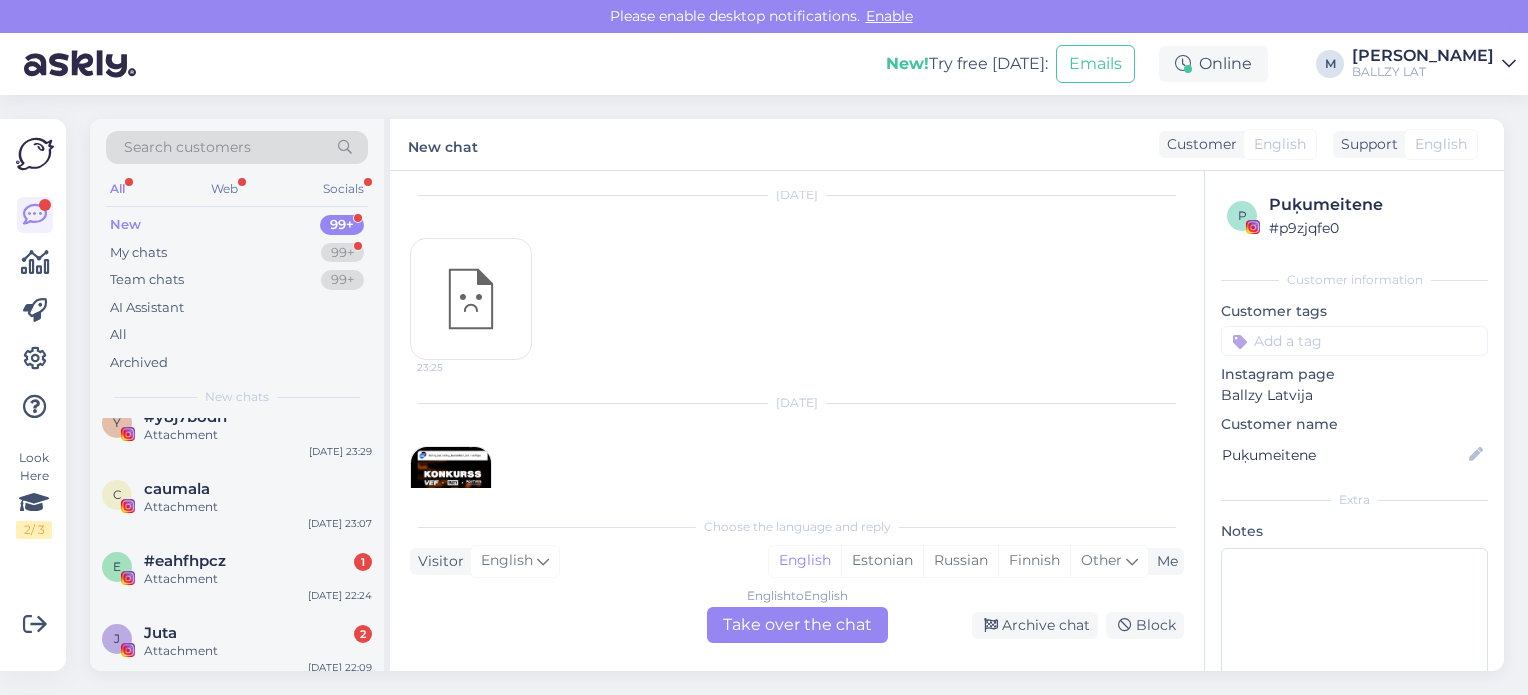 click on "Attachment" at bounding box center [258, 579] 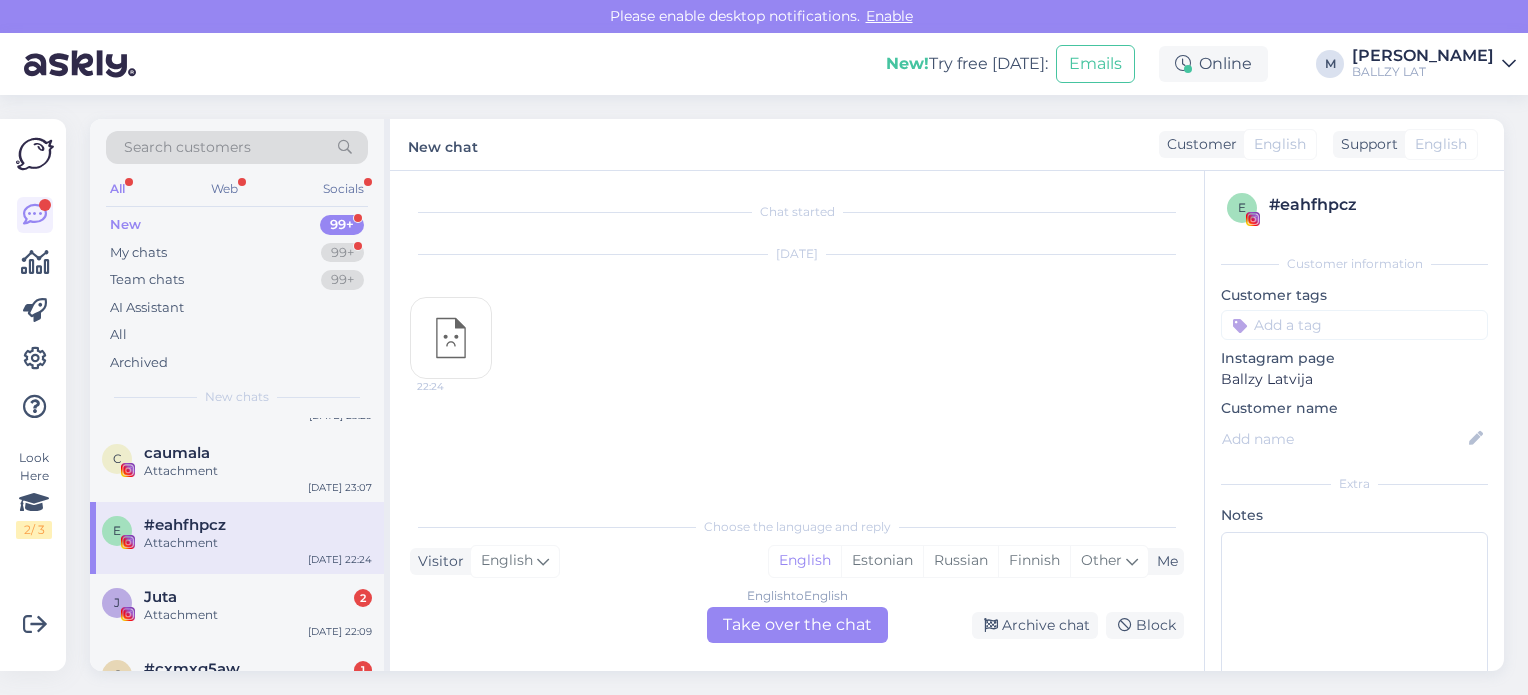 scroll, scrollTop: 1360, scrollLeft: 0, axis: vertical 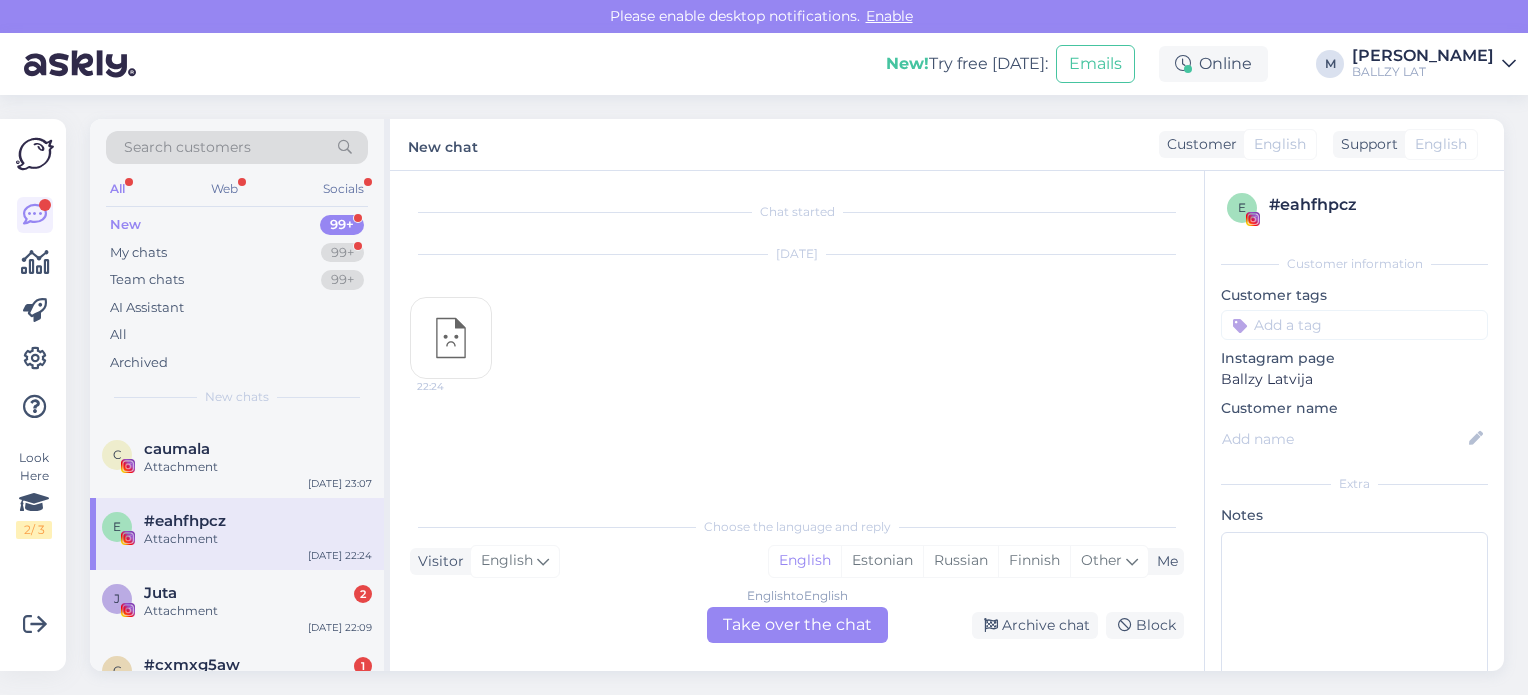 click on "J Juta 2 Attachment [DATE] 22:09" at bounding box center [237, 606] 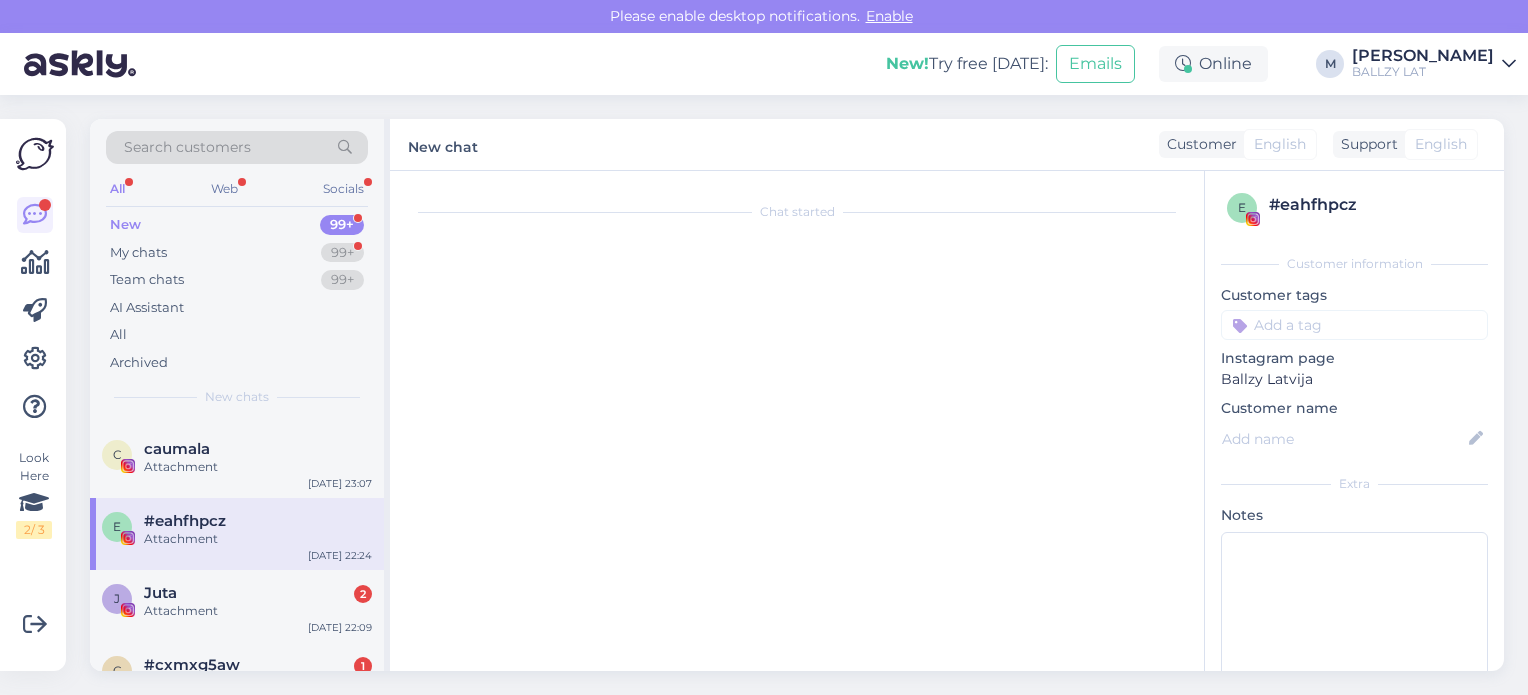 scroll, scrollTop: 857, scrollLeft: 0, axis: vertical 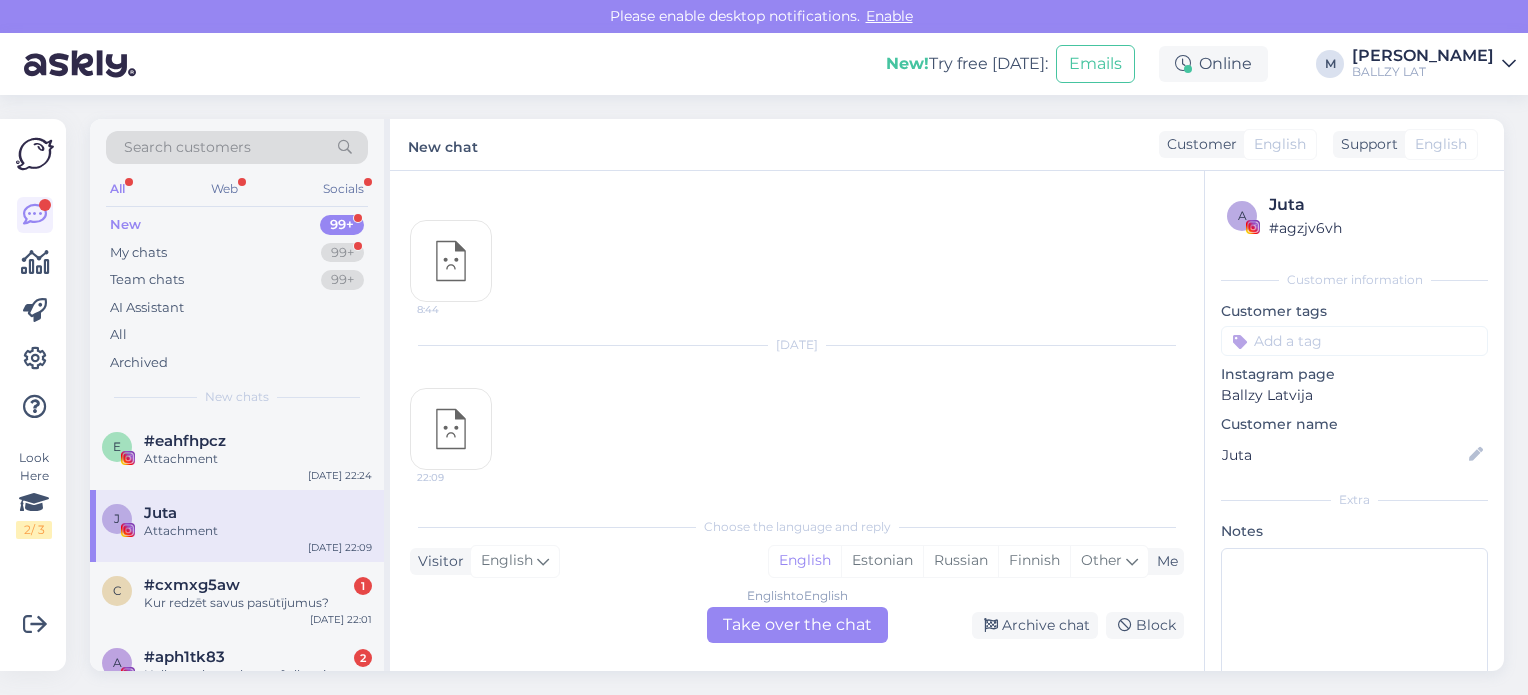 click on "#cxmxg5aw 1" at bounding box center (258, 585) 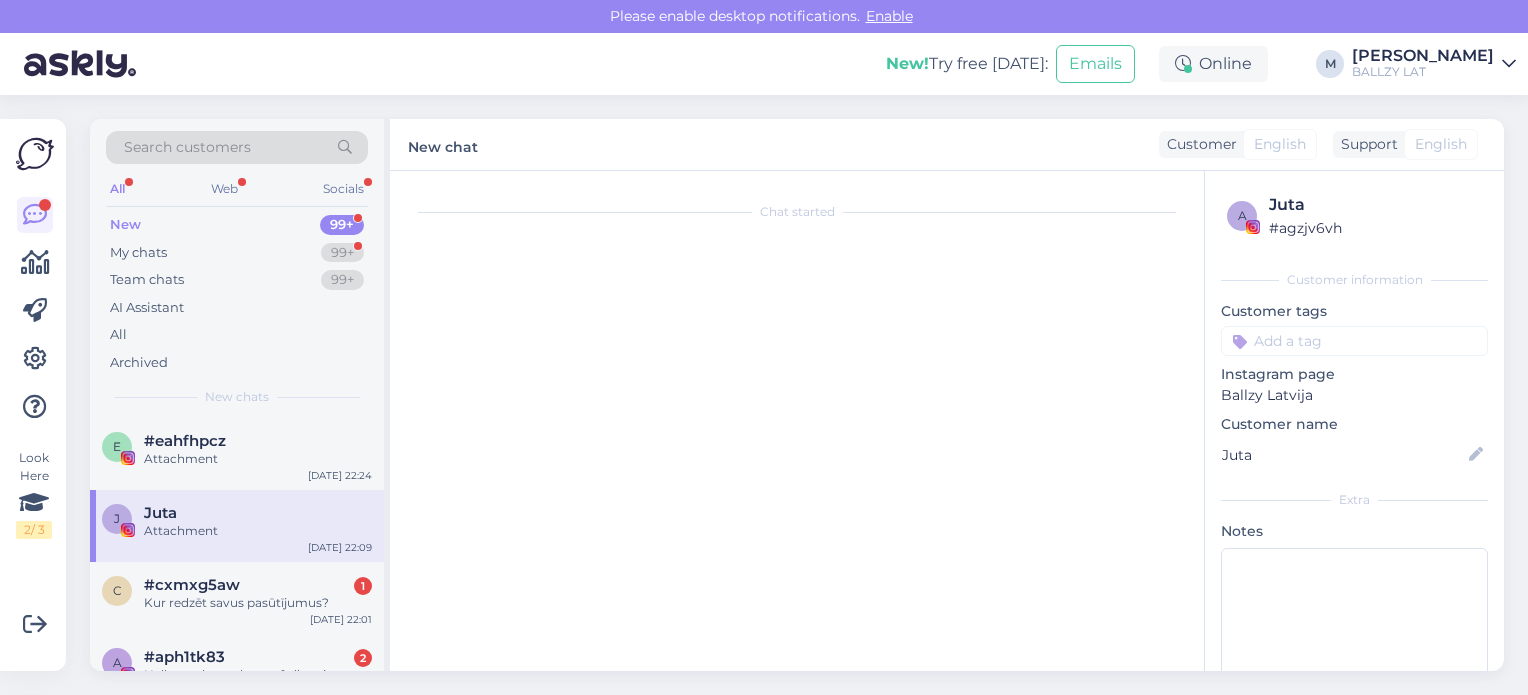 scroll, scrollTop: 0, scrollLeft: 0, axis: both 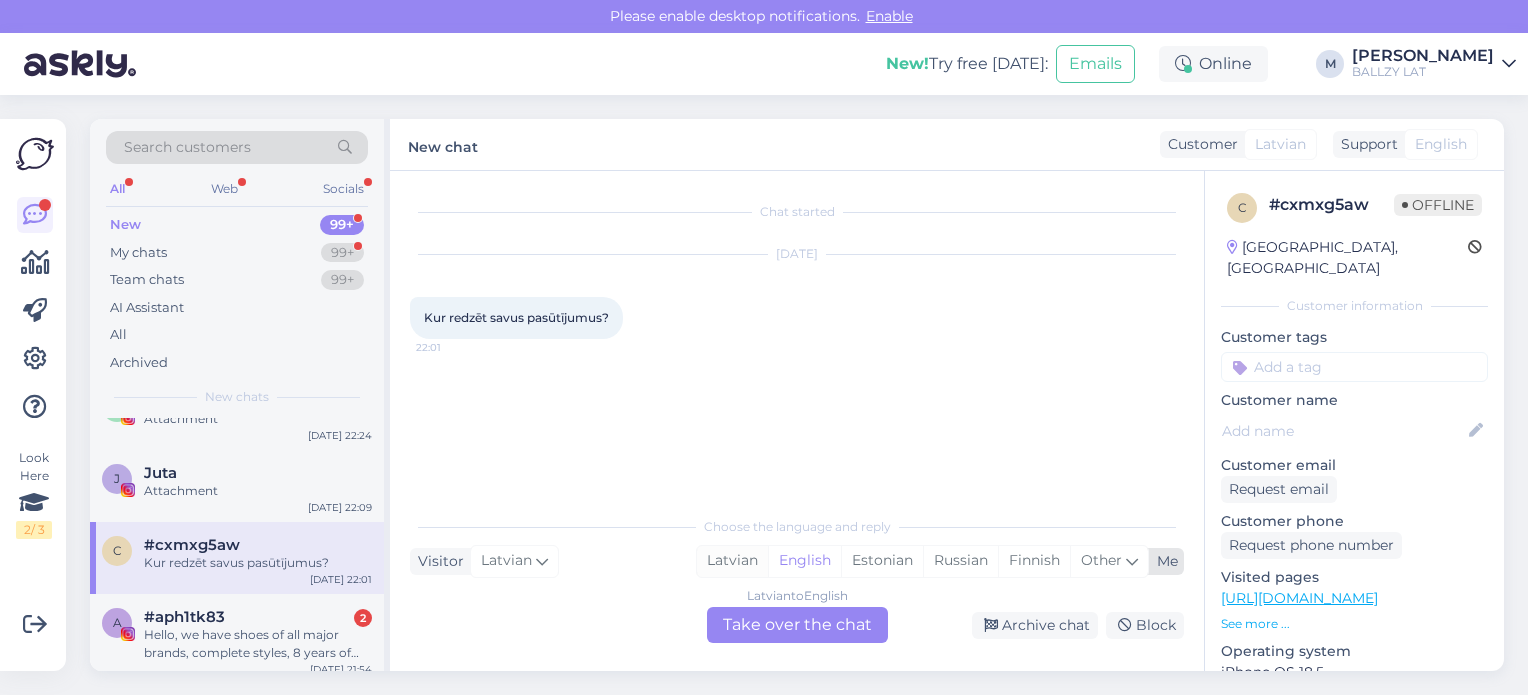 click on "Latvian" at bounding box center [732, 561] 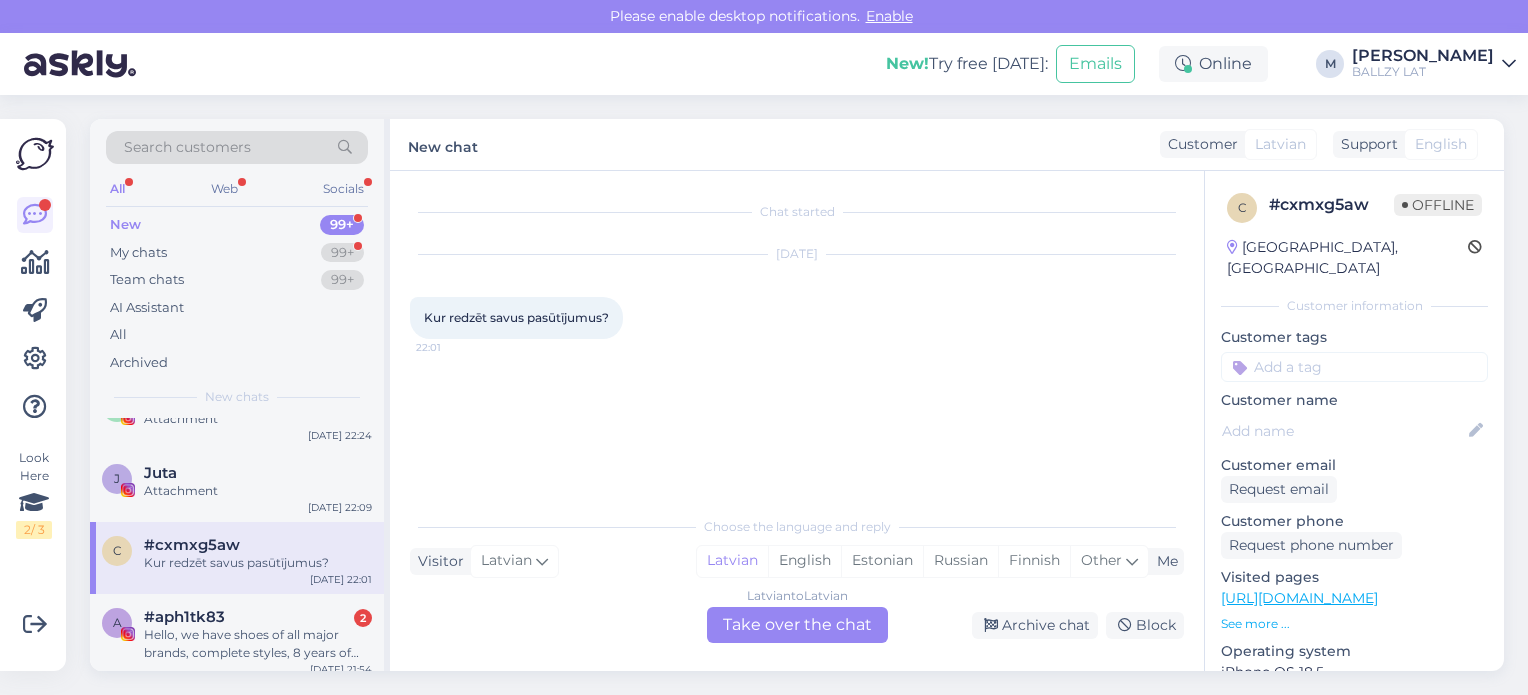 click on "Latvian  to  Latvian Take over the chat" at bounding box center [797, 625] 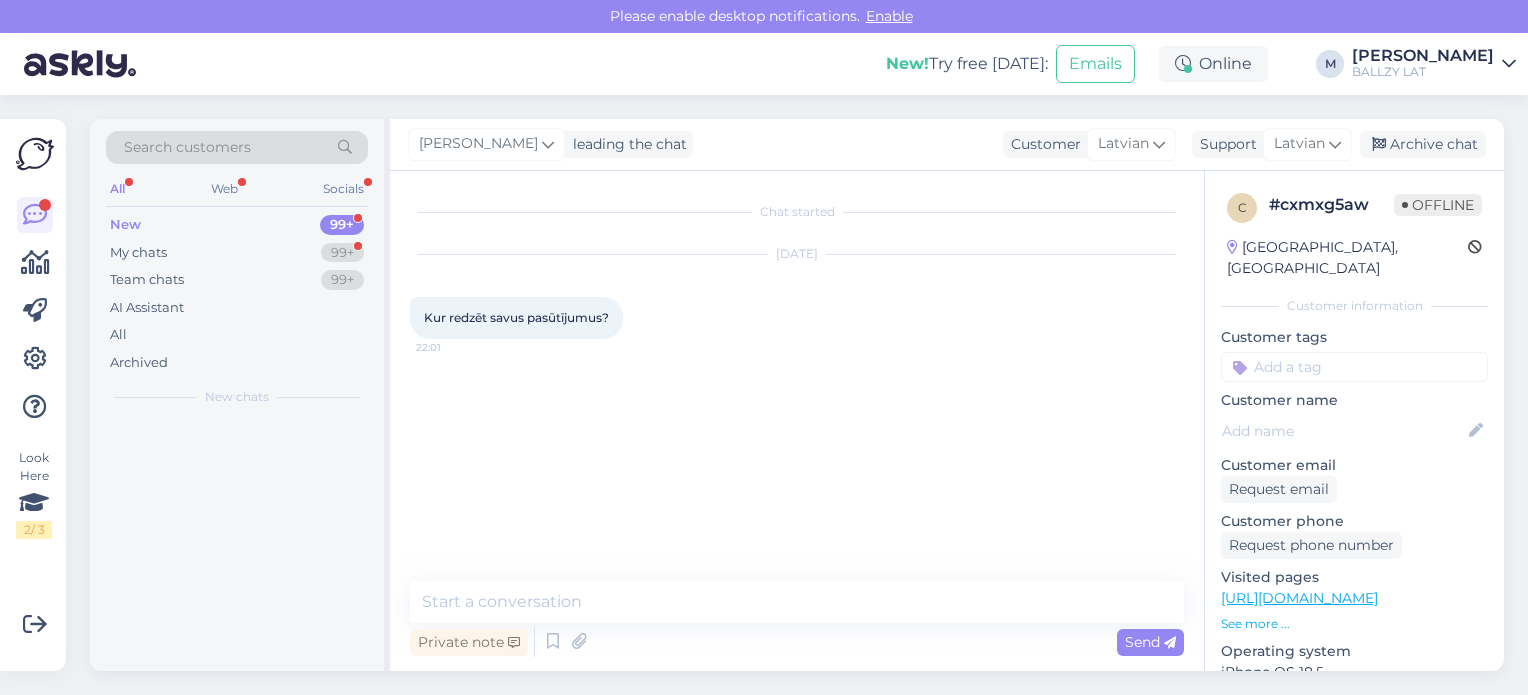 scroll, scrollTop: 0, scrollLeft: 0, axis: both 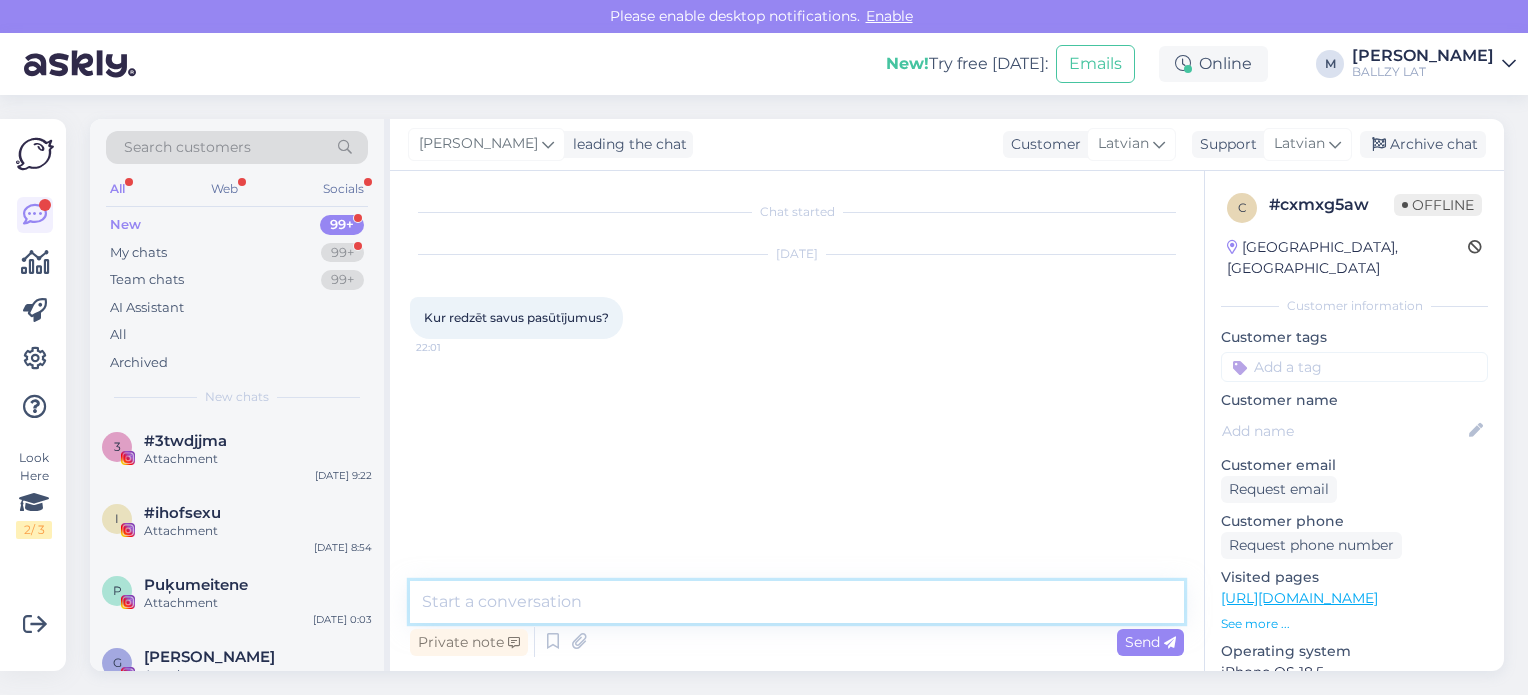 click at bounding box center (797, 602) 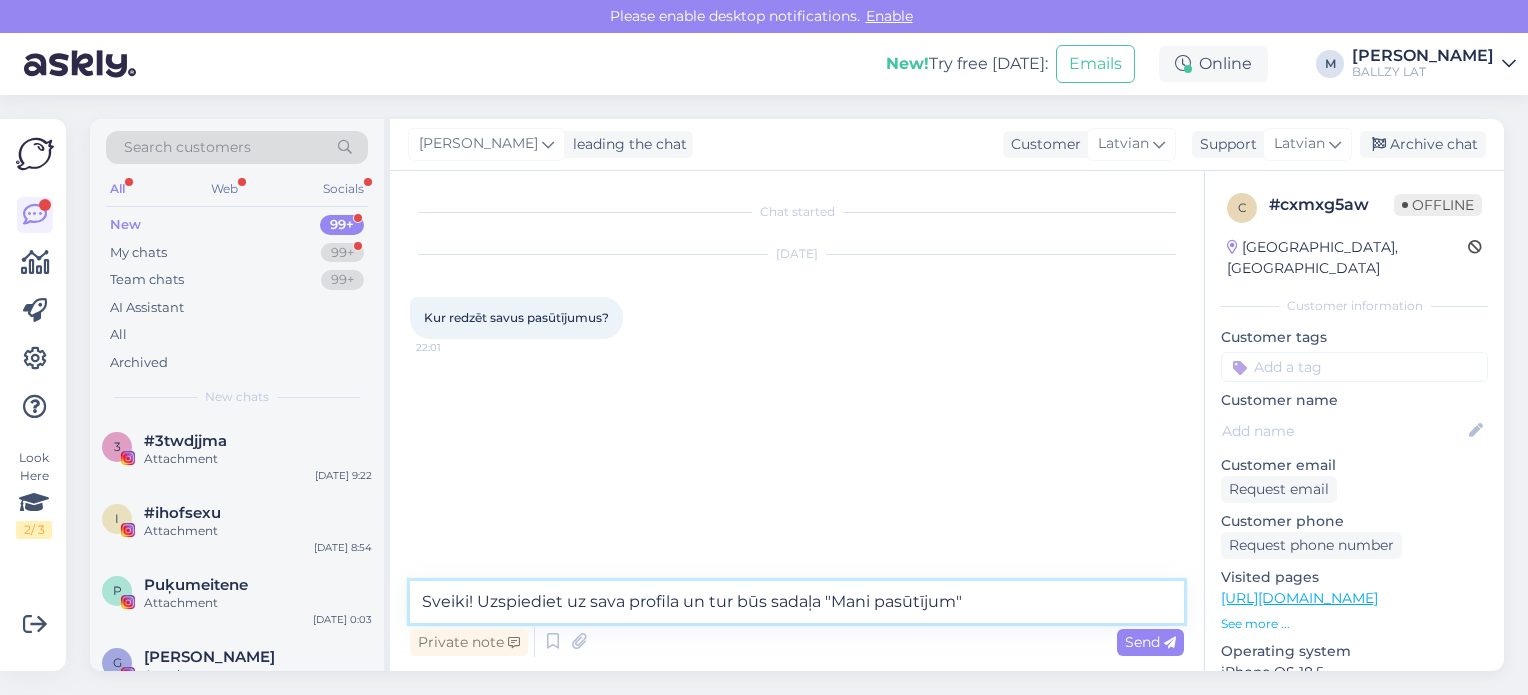 type on "Sveiki! Uzspiediet uz sava profila un tur būs sadaļa "Mani pasūtījumi"" 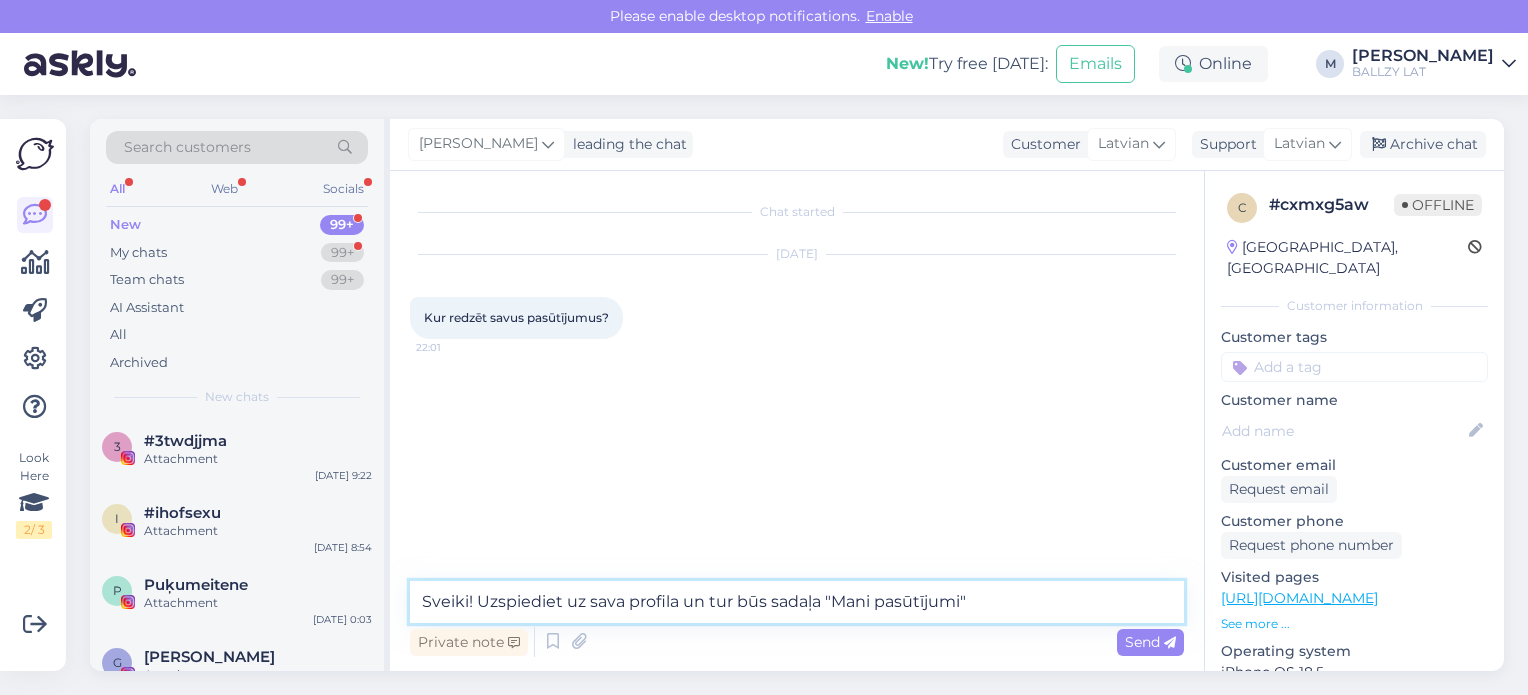 type 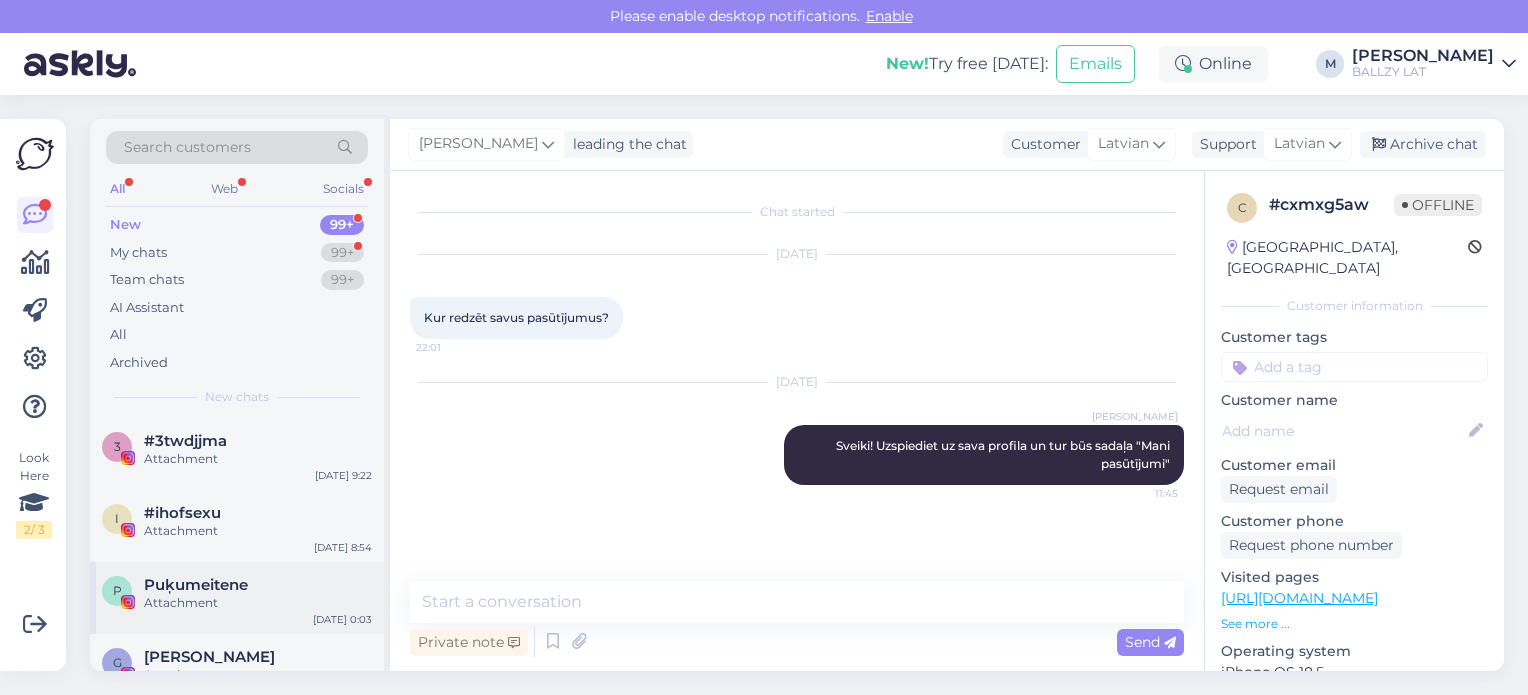 click on "Attachment" at bounding box center [258, 603] 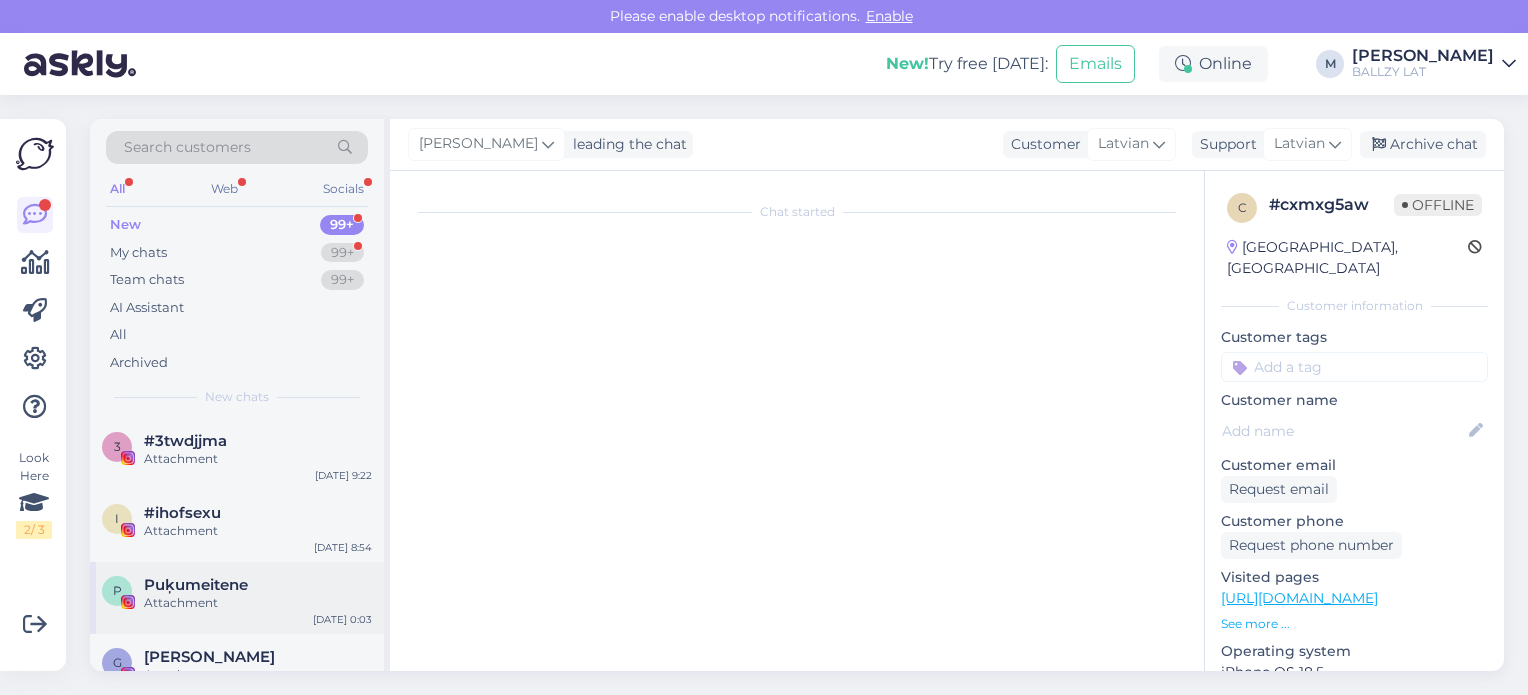 scroll, scrollTop: 395, scrollLeft: 0, axis: vertical 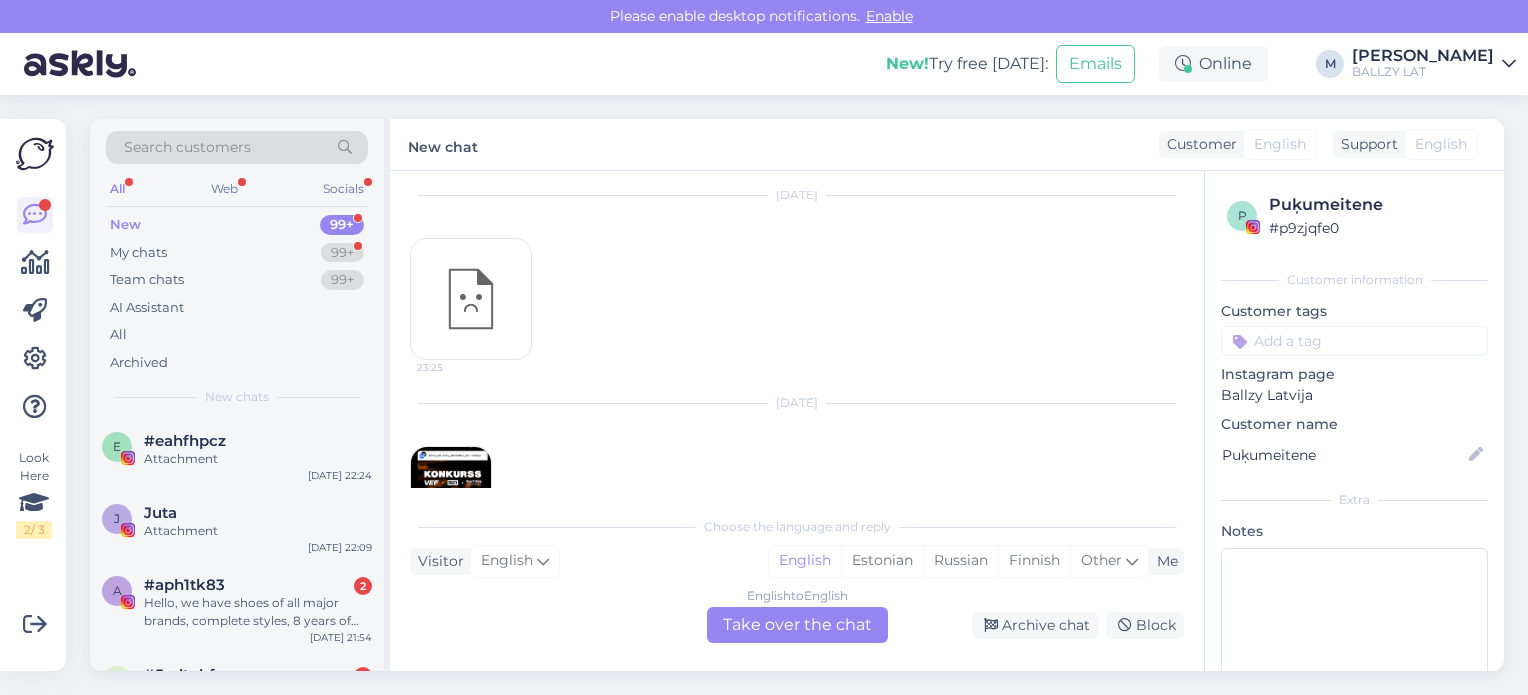 click on "Hello, we have shoes of all major brands, complete styles,
8 years of professional experience, we focus on product quality and service,
the highest quality, can be shipped quickly to all over the world, tax-free,
if you are interested, please contact us" at bounding box center (258, 612) 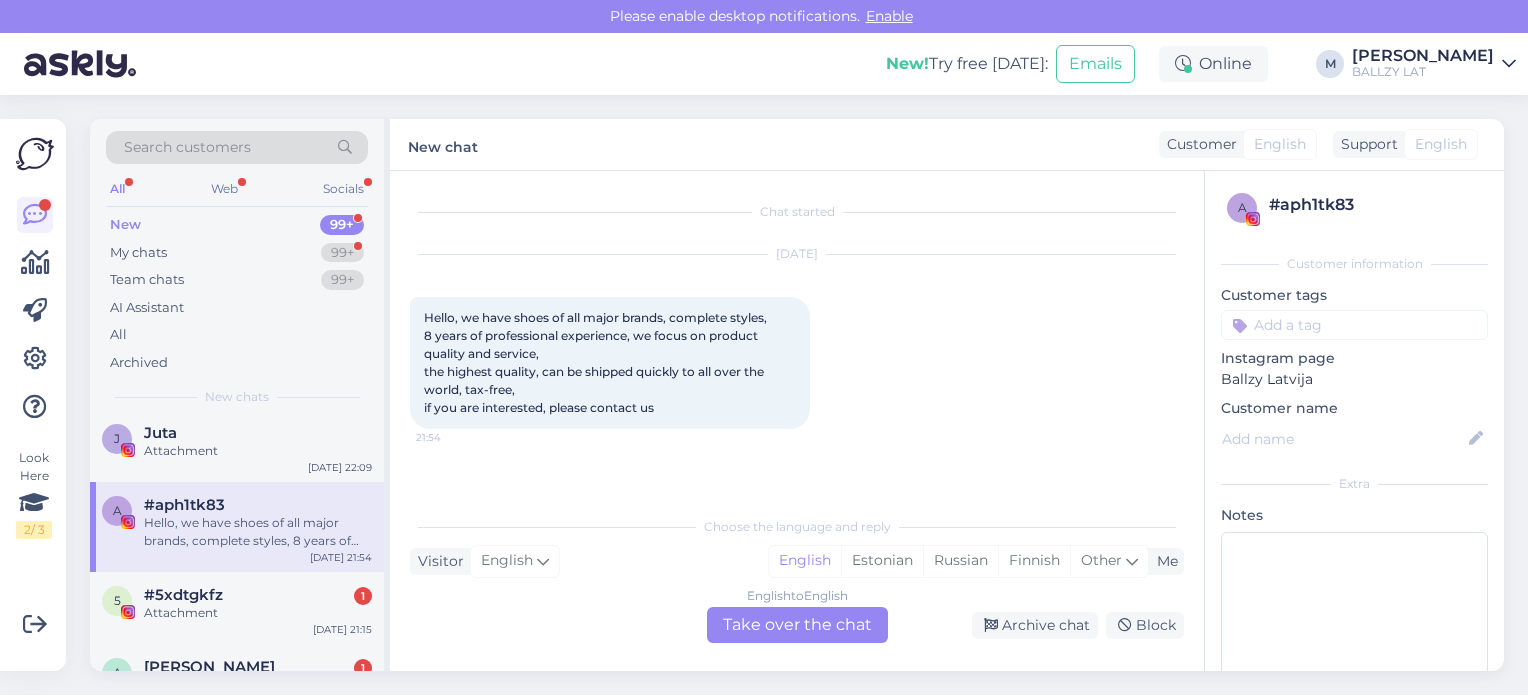click on "#5xdtgkfz 1" at bounding box center [258, 595] 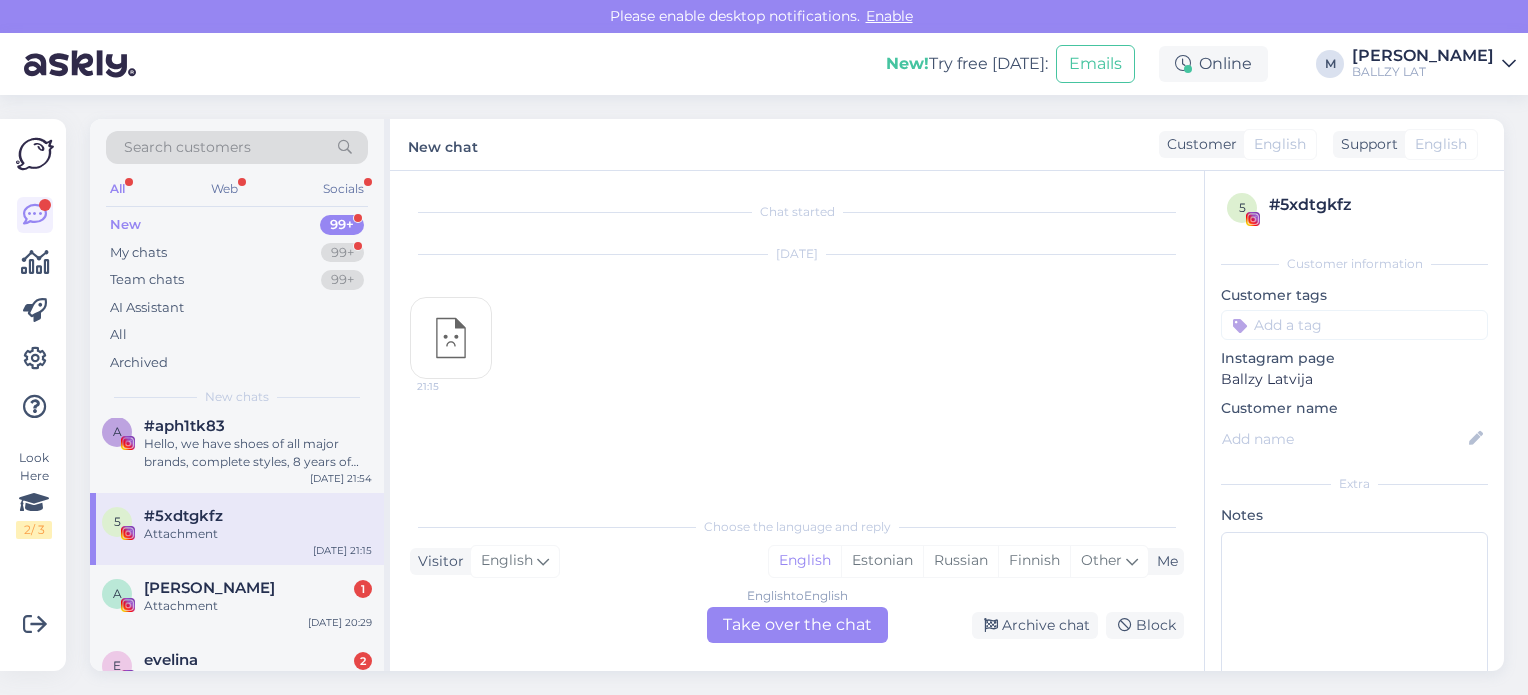 scroll, scrollTop: 1600, scrollLeft: 0, axis: vertical 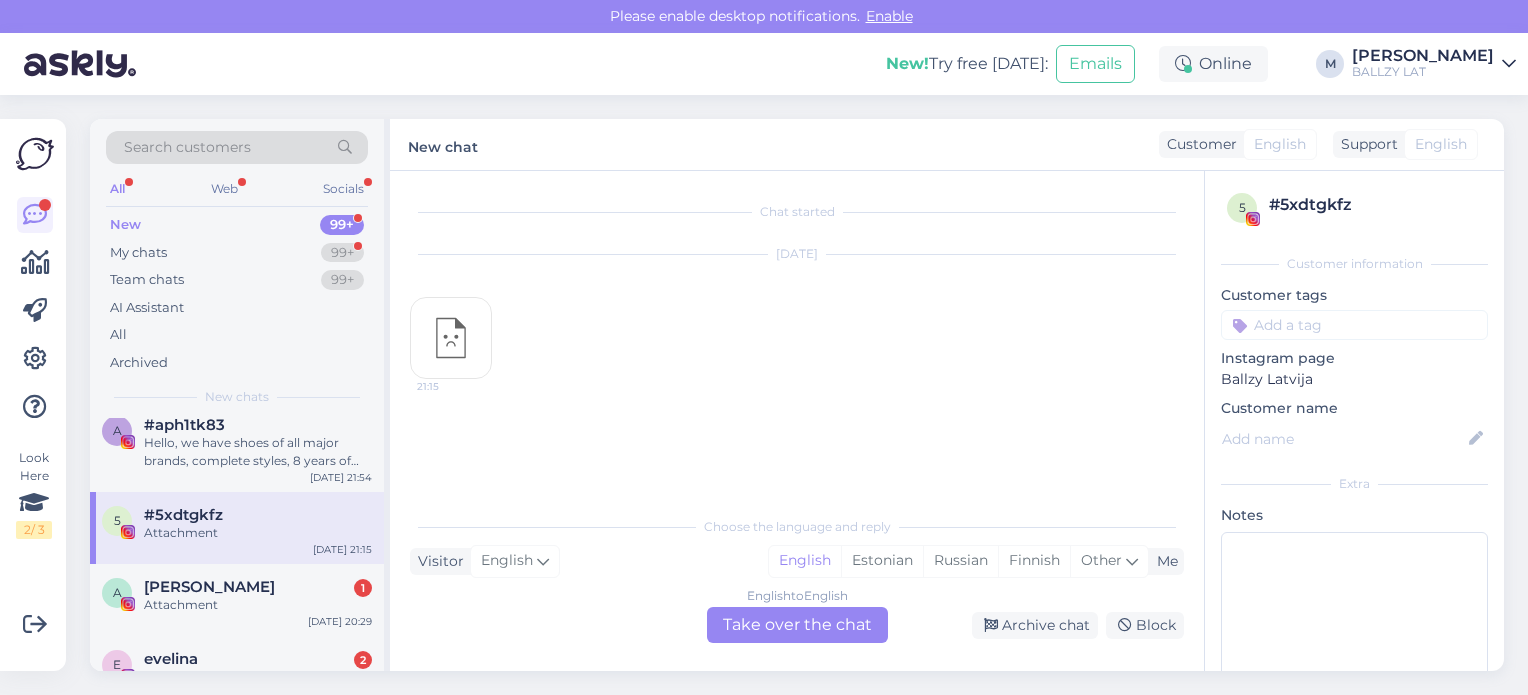click on "Attachment" at bounding box center (258, 605) 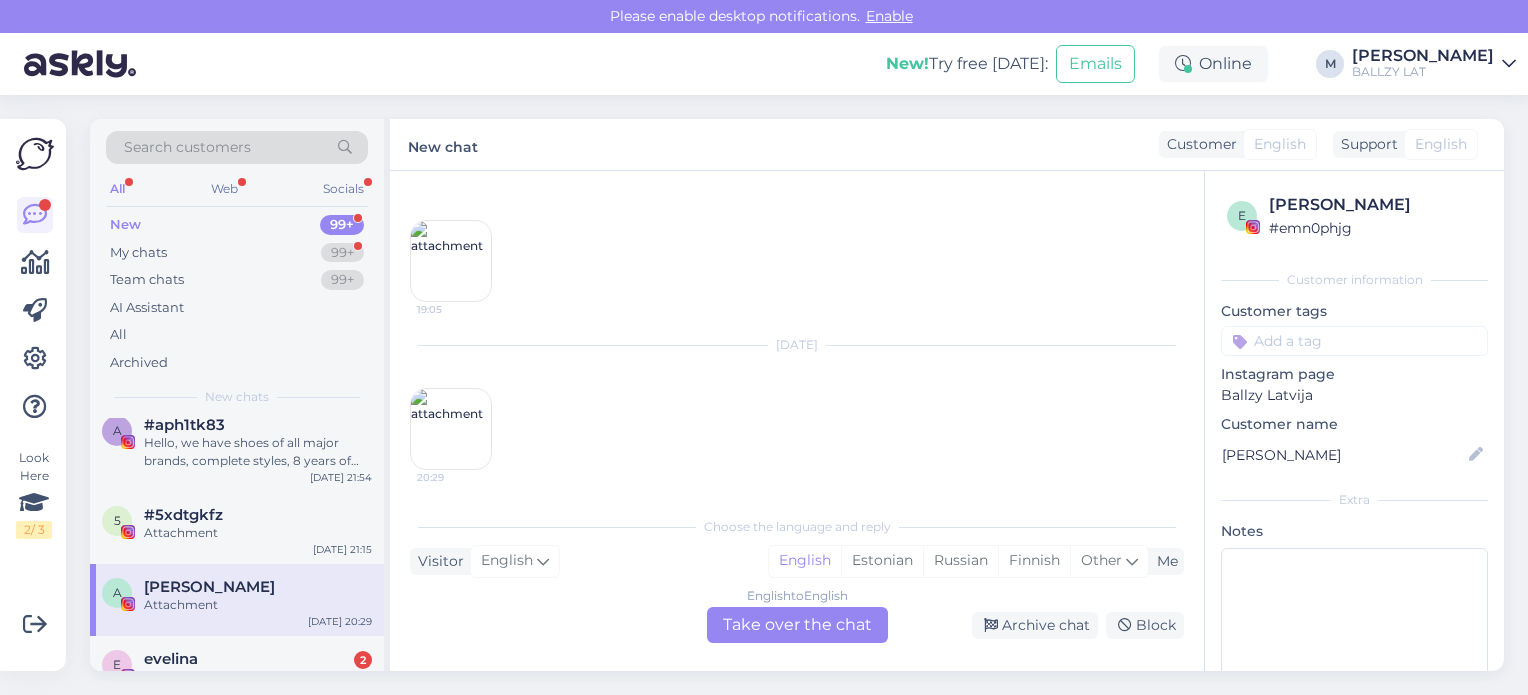 scroll, scrollTop: 1633, scrollLeft: 0, axis: vertical 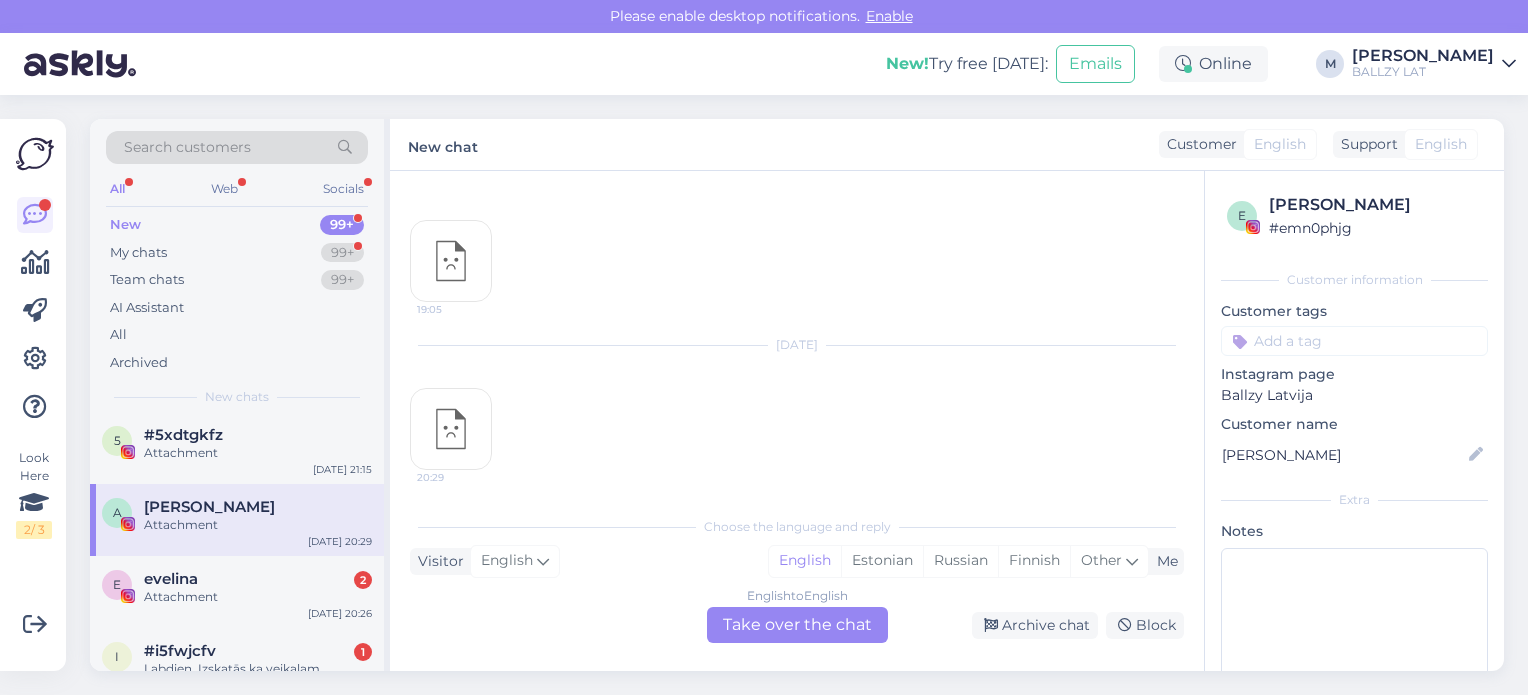 click on "Attachment" at bounding box center (258, 597) 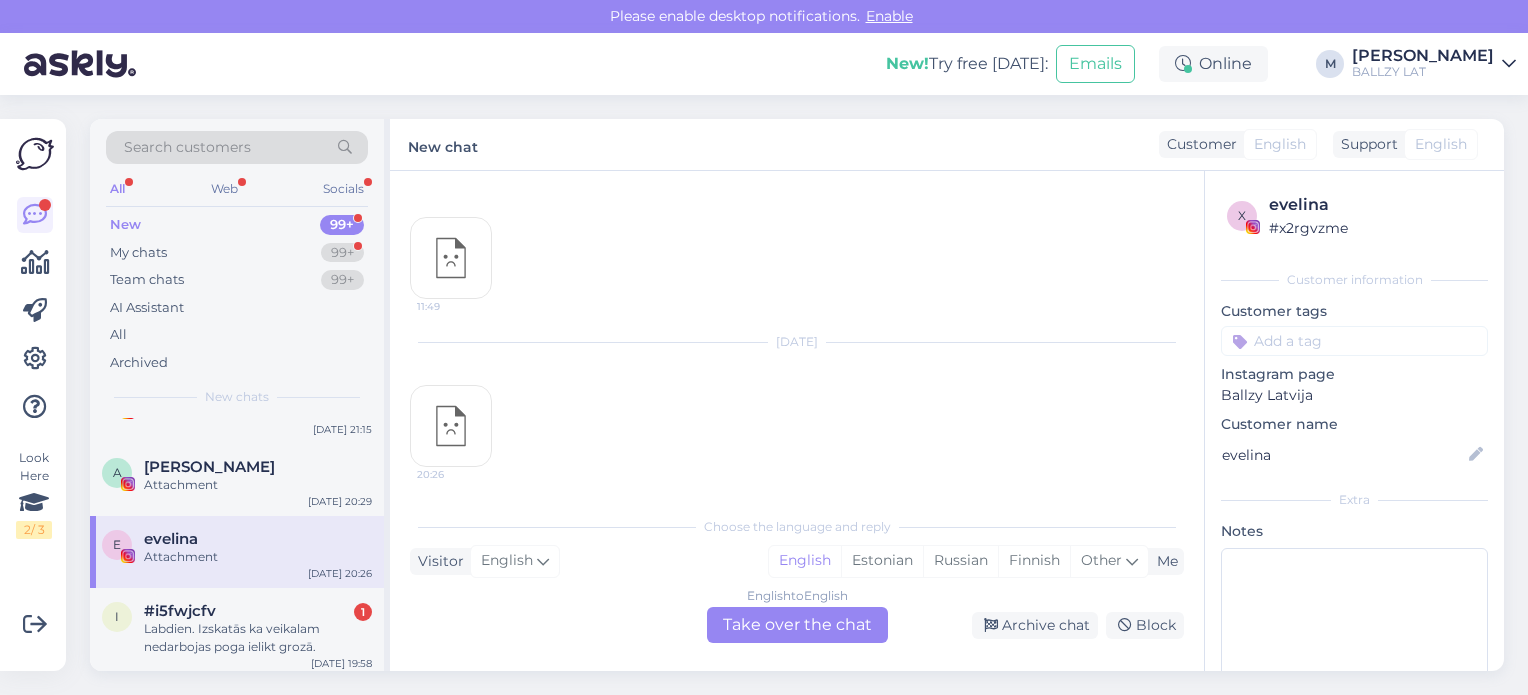 scroll, scrollTop: 1760, scrollLeft: 0, axis: vertical 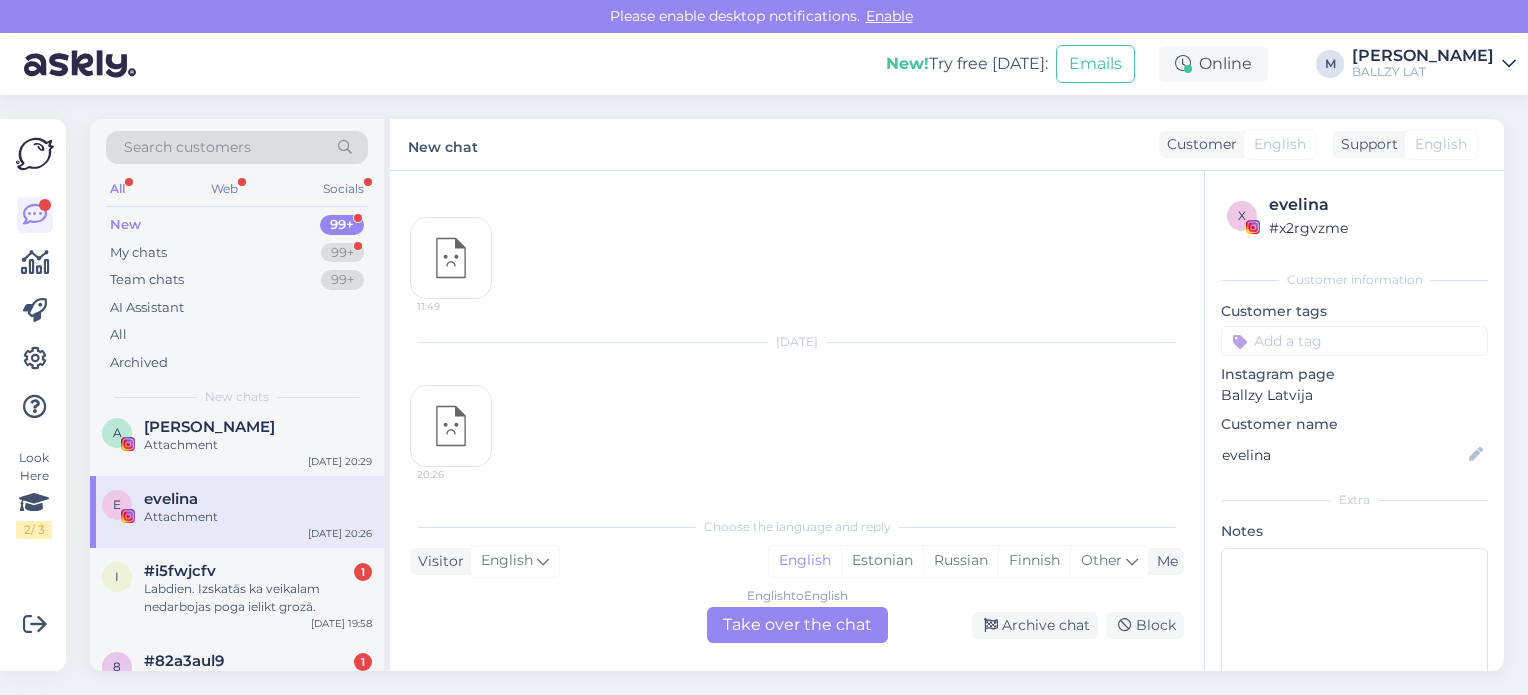 click on "Labdien.
Izskatās ka veikalam nedarbojas poga ielikt grozā." at bounding box center [258, 598] 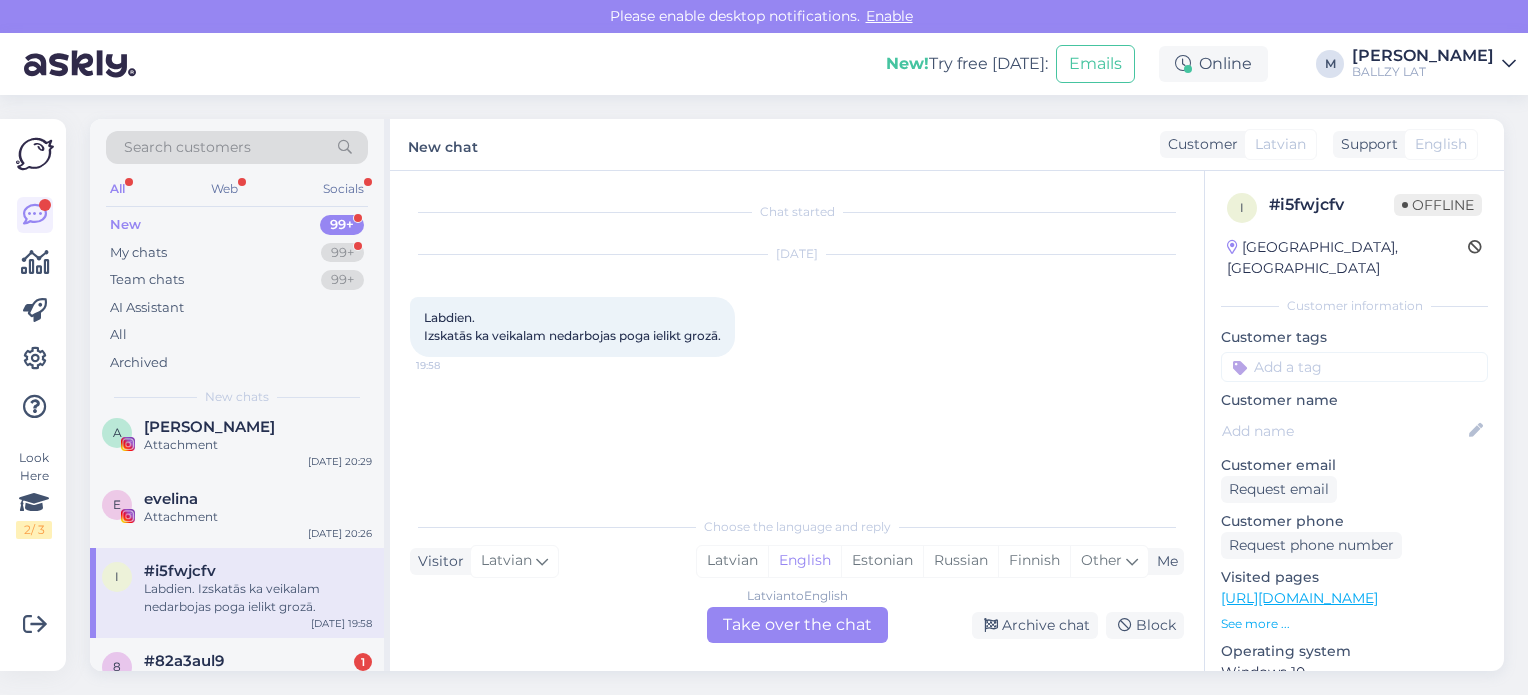 scroll, scrollTop: 0, scrollLeft: 0, axis: both 